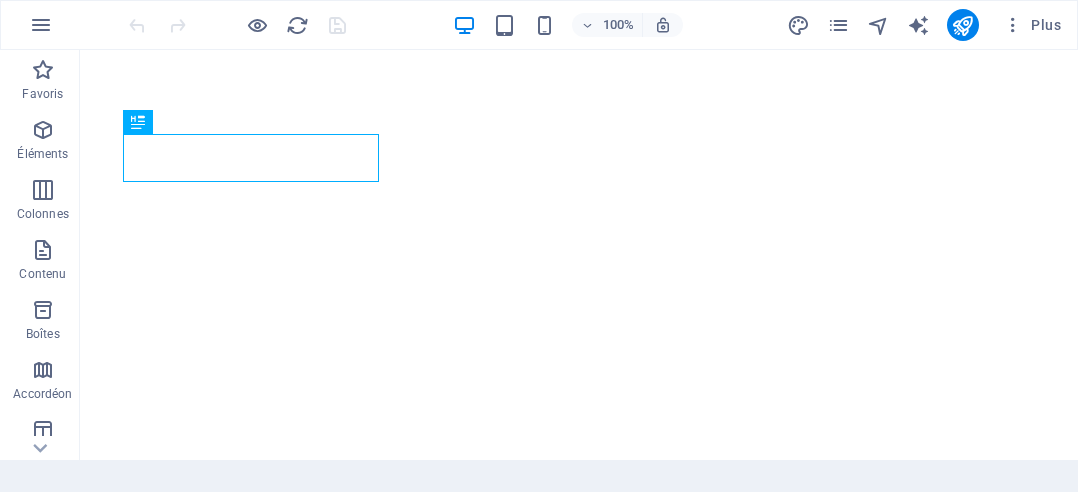 scroll, scrollTop: 0, scrollLeft: 0, axis: both 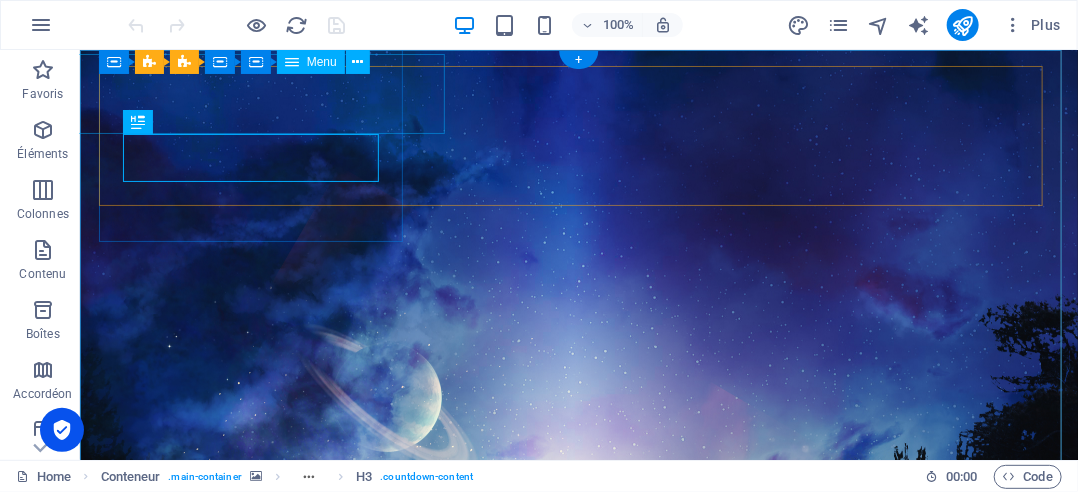 click on "Home Mes vidéos témoignage personnel Contact" at bounding box center (258, 1779) 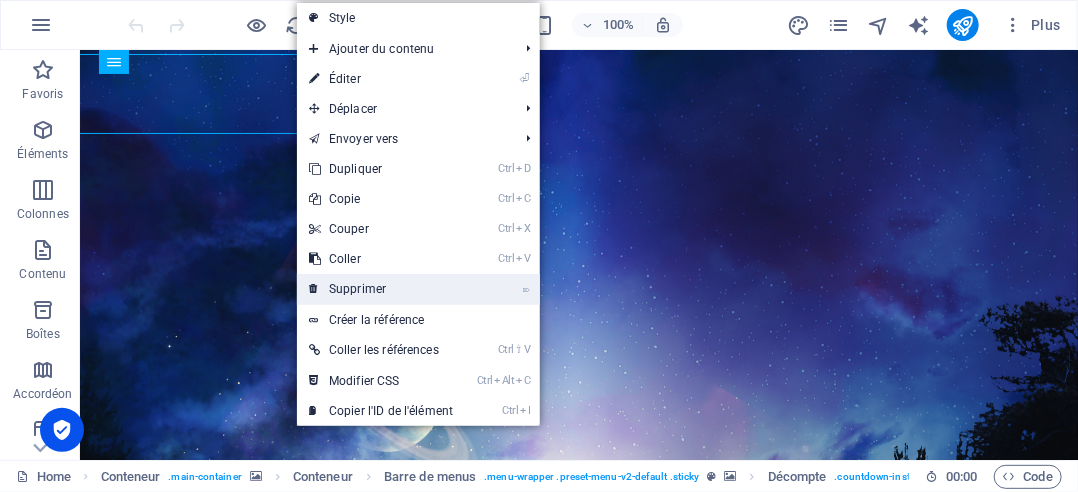 click on "⌦  Supprimer" at bounding box center (381, 289) 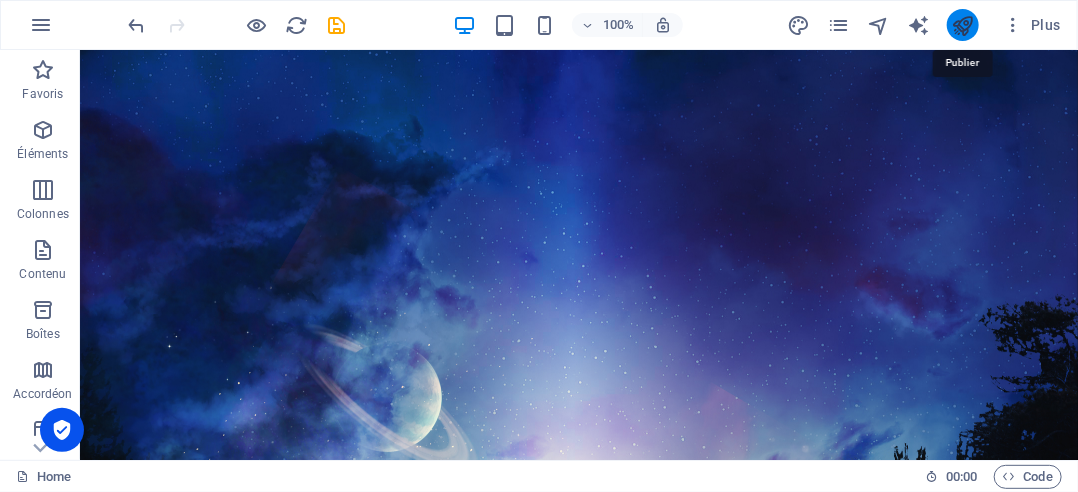 click at bounding box center (962, 25) 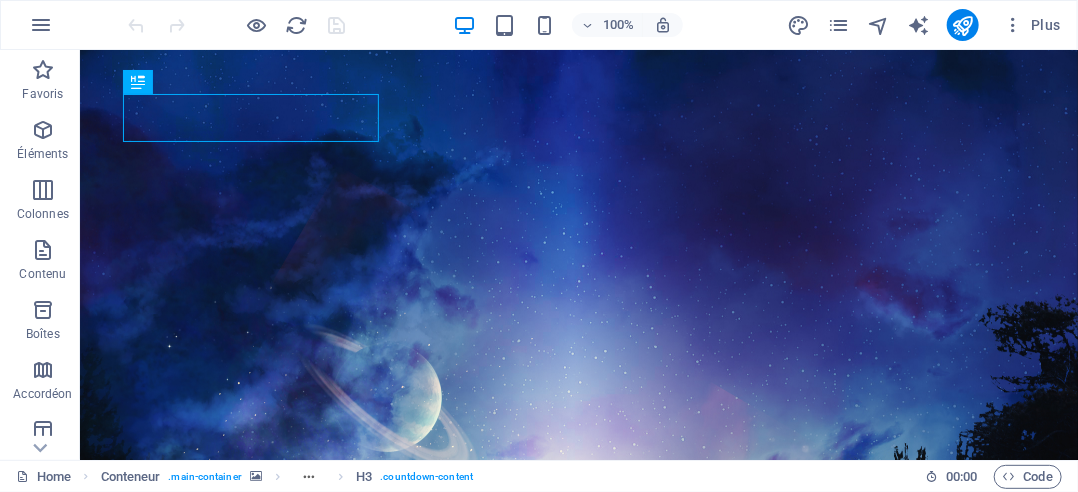 scroll, scrollTop: 0, scrollLeft: 0, axis: both 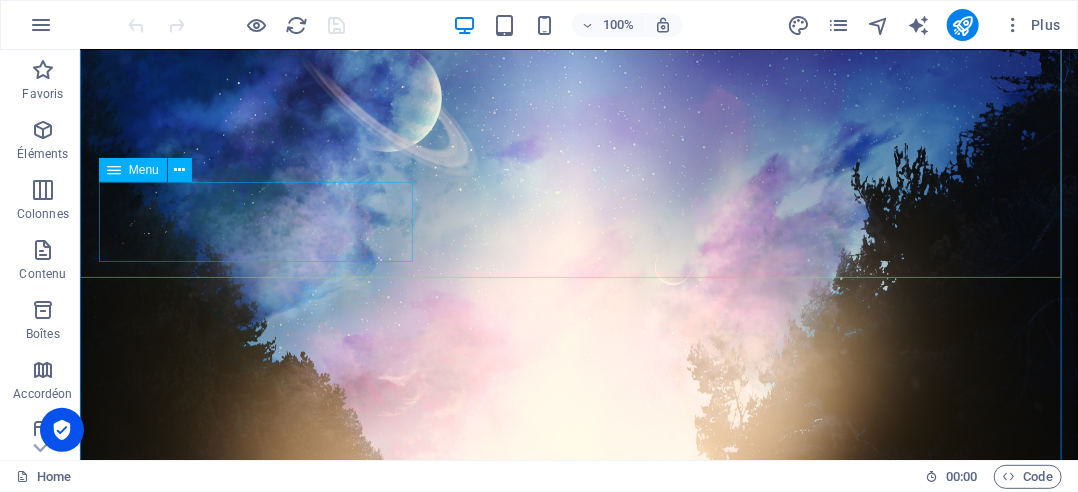 click on "Home Mes vidéos témoignage personnel" at bounding box center (578, 1855) 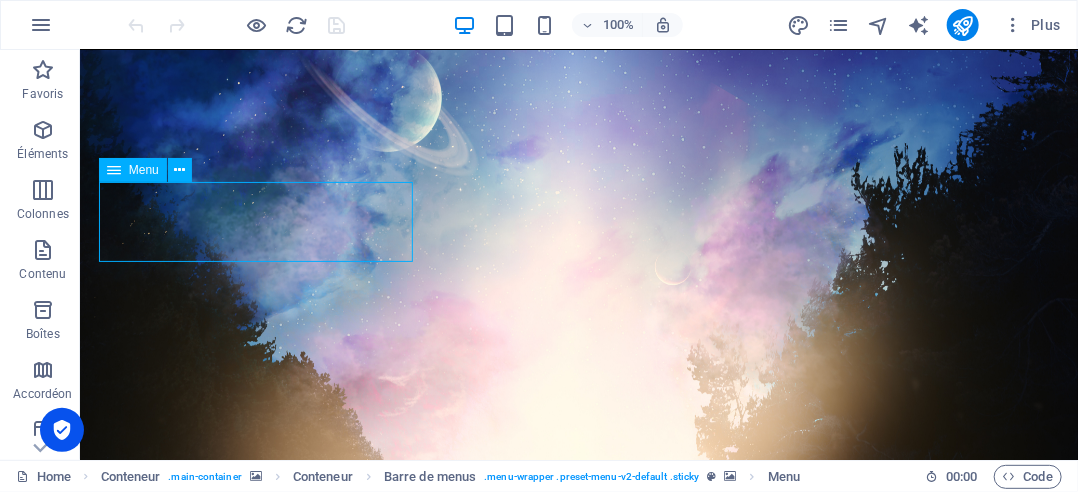 click on "Home Mes vidéos témoignage personnel" at bounding box center [578, 1855] 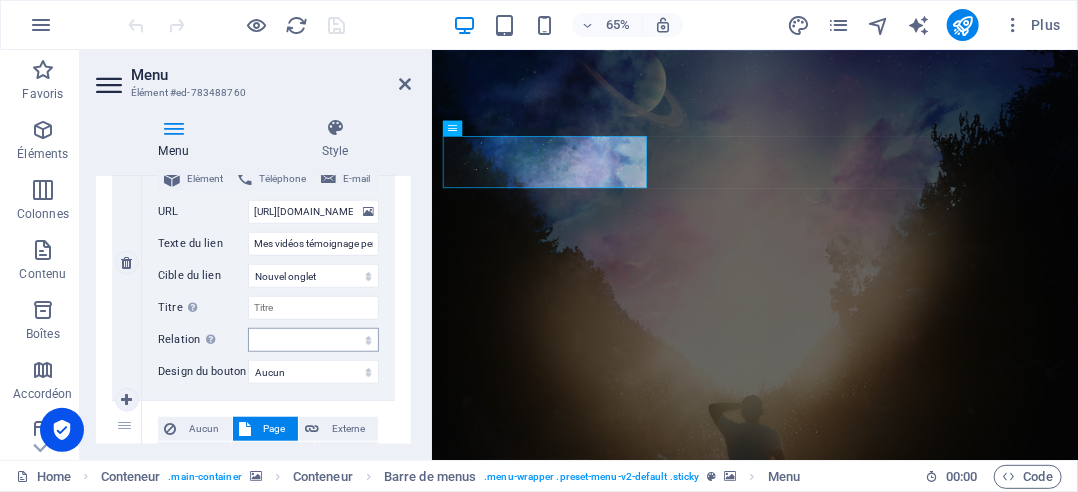 scroll, scrollTop: 500, scrollLeft: 0, axis: vertical 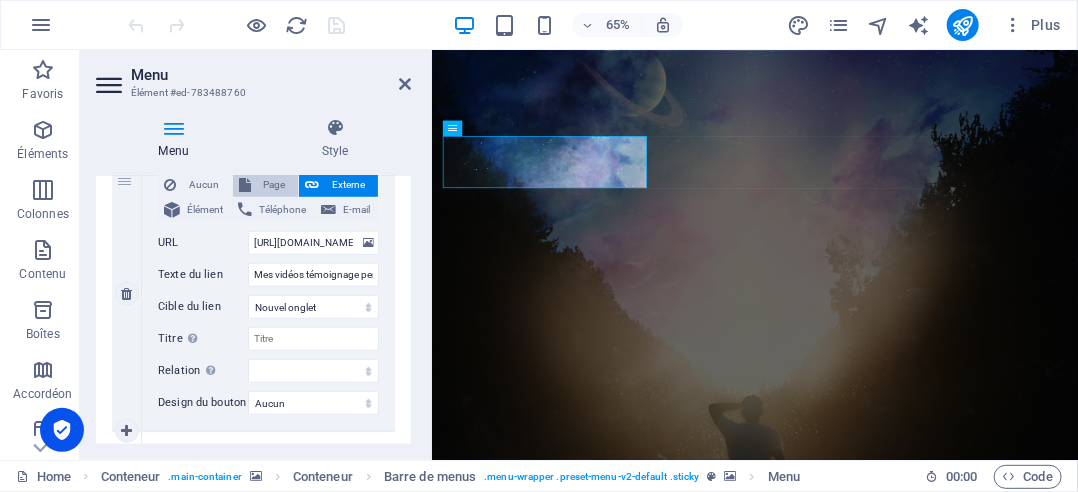 click on "Page" at bounding box center (275, 185) 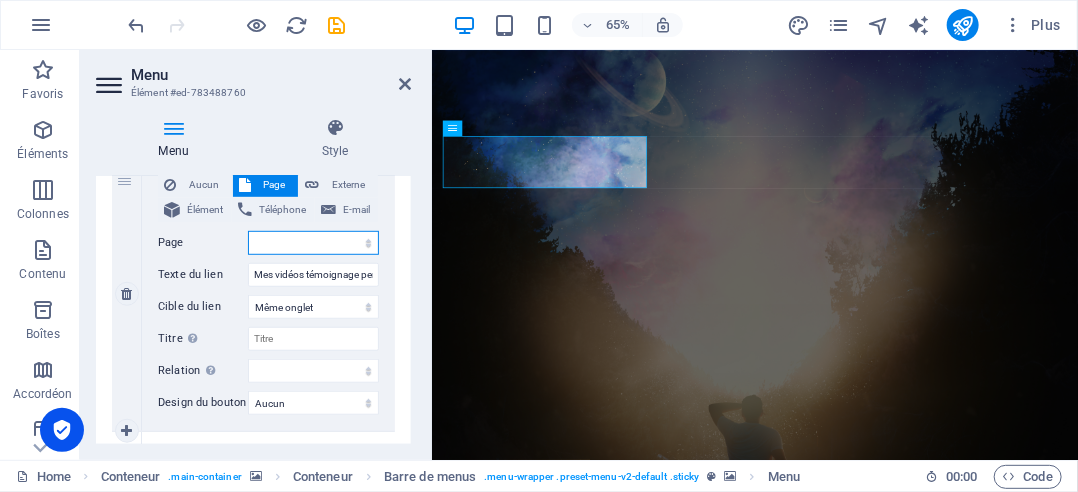 click on "Home Mes vidéos témoignage personnel Contact Legal Notice Privacy" at bounding box center [313, 243] 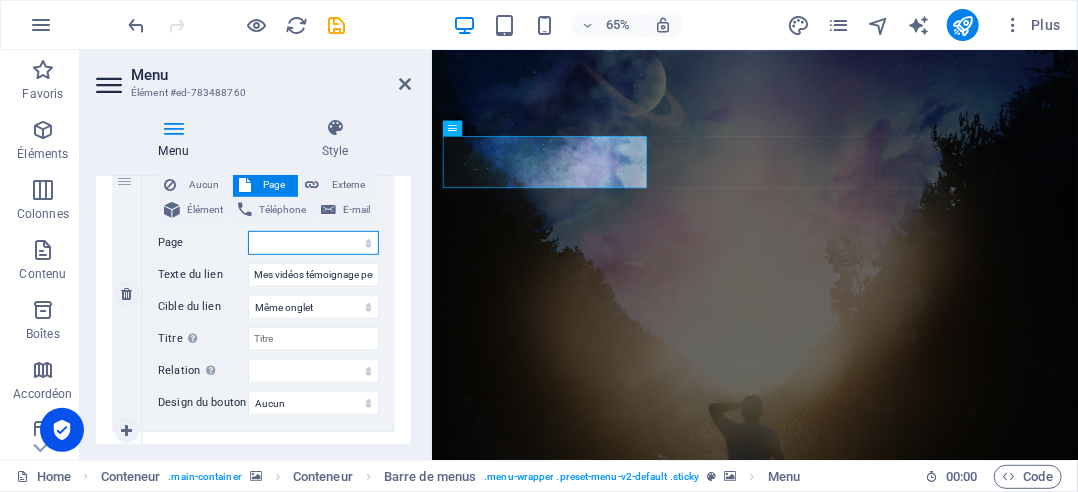 select on "1" 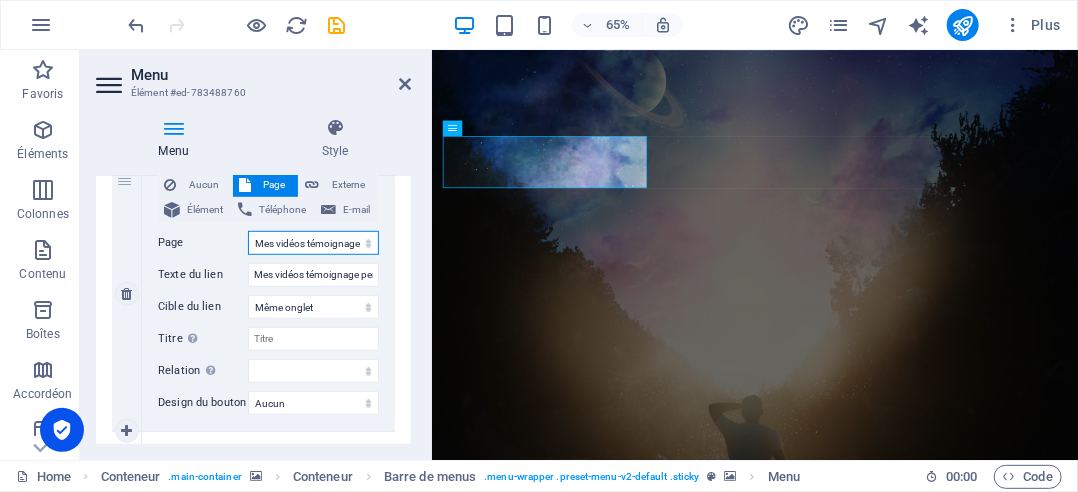 click on "Home Mes vidéos témoignage personnel Contact Legal Notice Privacy" at bounding box center [313, 243] 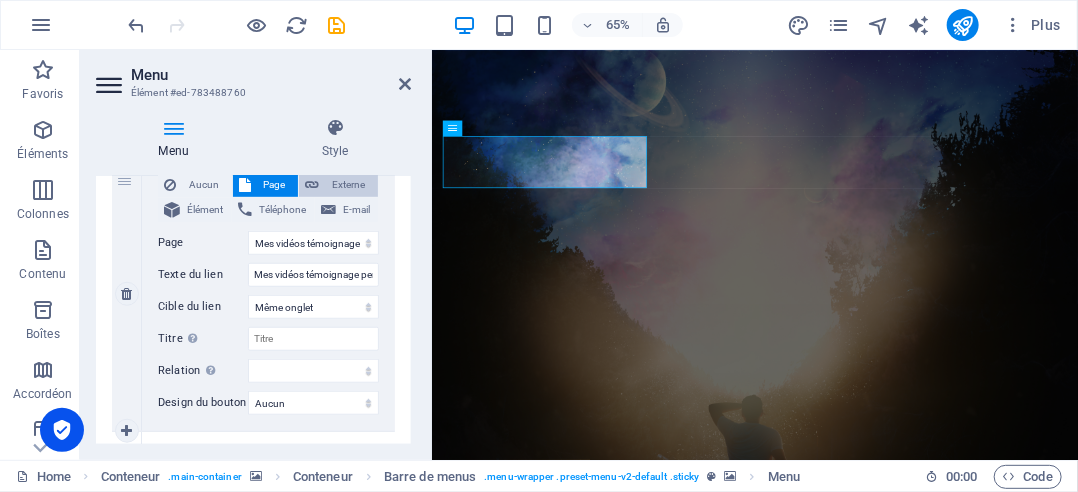 click on "Externe" at bounding box center [348, 185] 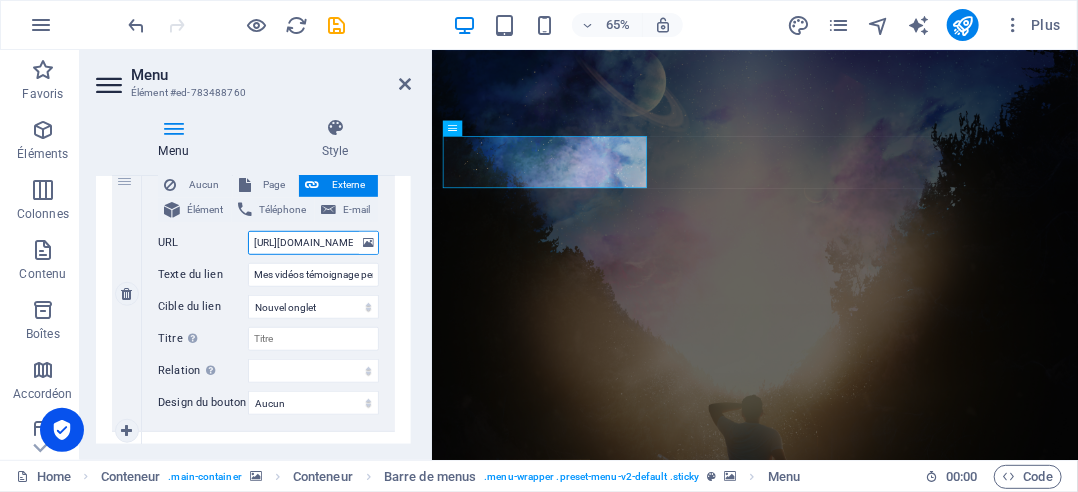 scroll, scrollTop: 0, scrollLeft: 87, axis: horizontal 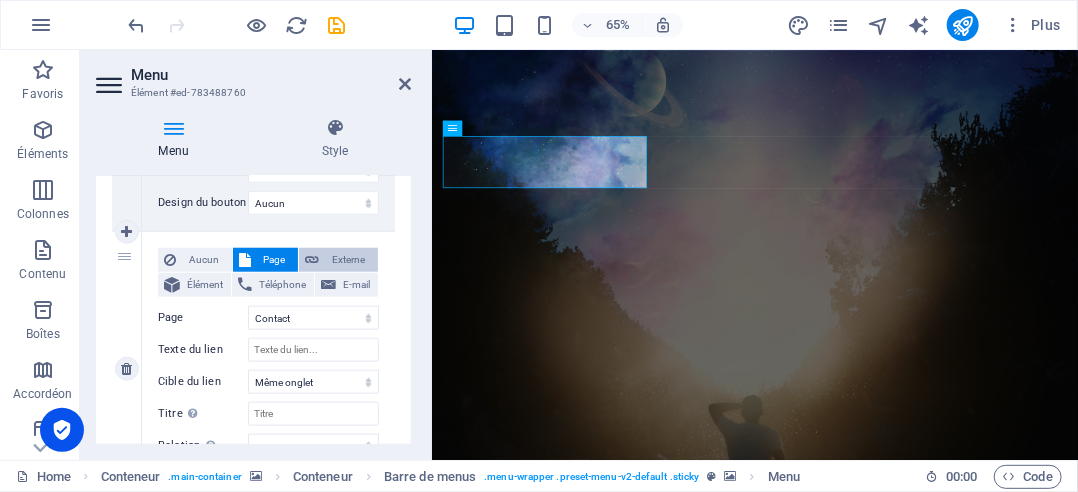 click on "Externe" at bounding box center [348, 260] 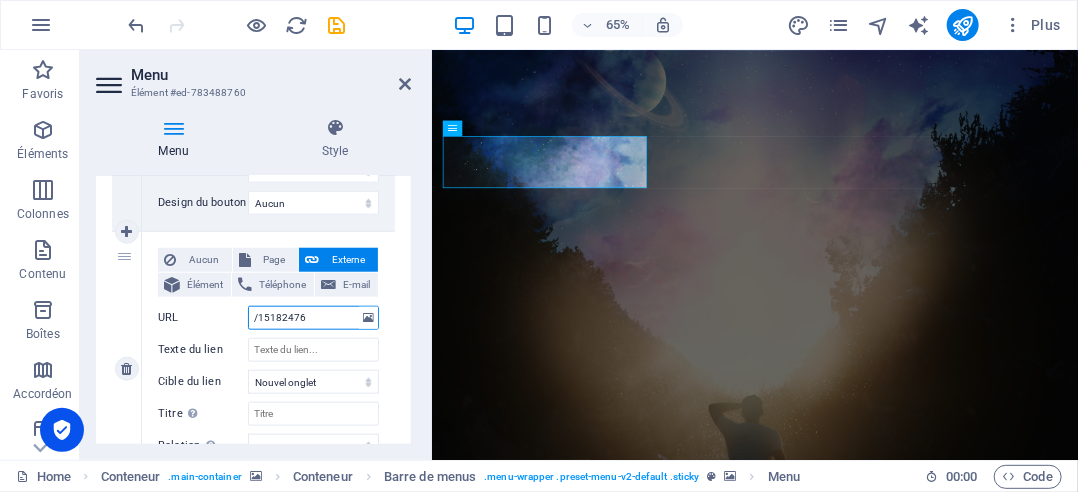 drag, startPoint x: 306, startPoint y: 317, endPoint x: 246, endPoint y: 326, distance: 60.671246 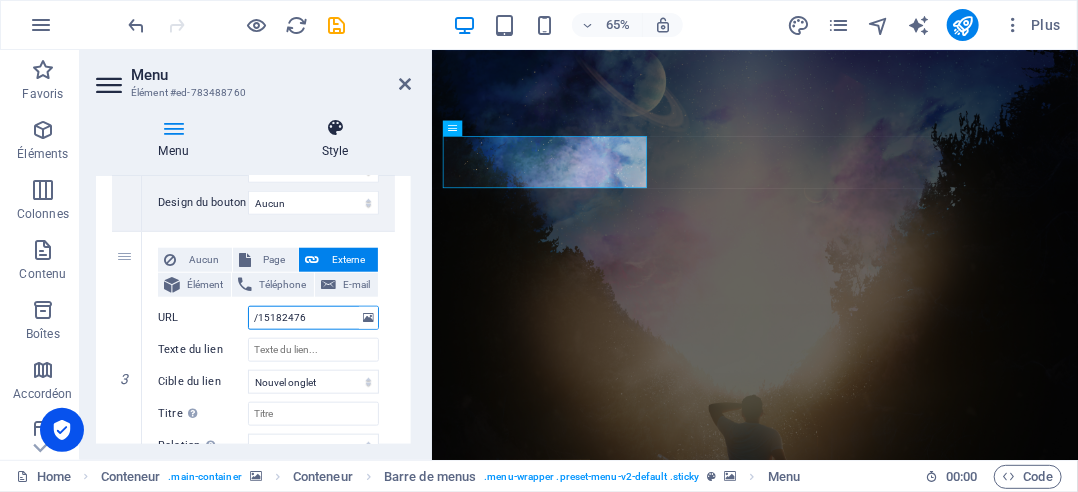 type on "[URL][DOMAIN_NAME]" 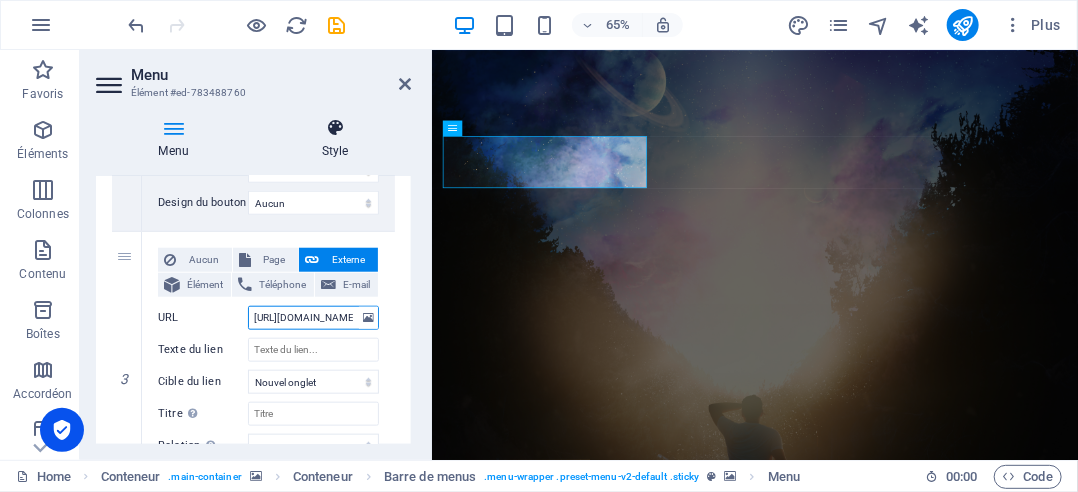 scroll, scrollTop: 0, scrollLeft: 69, axis: horizontal 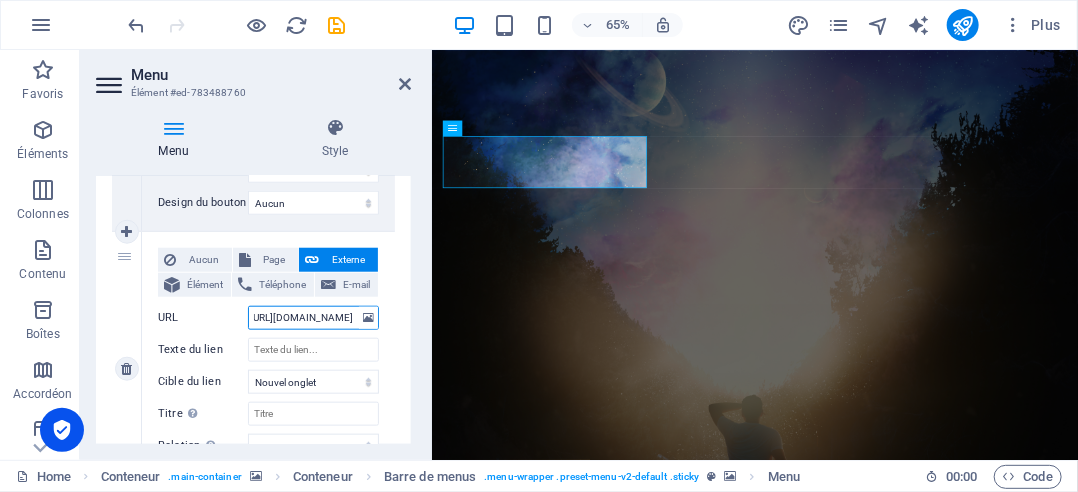 select 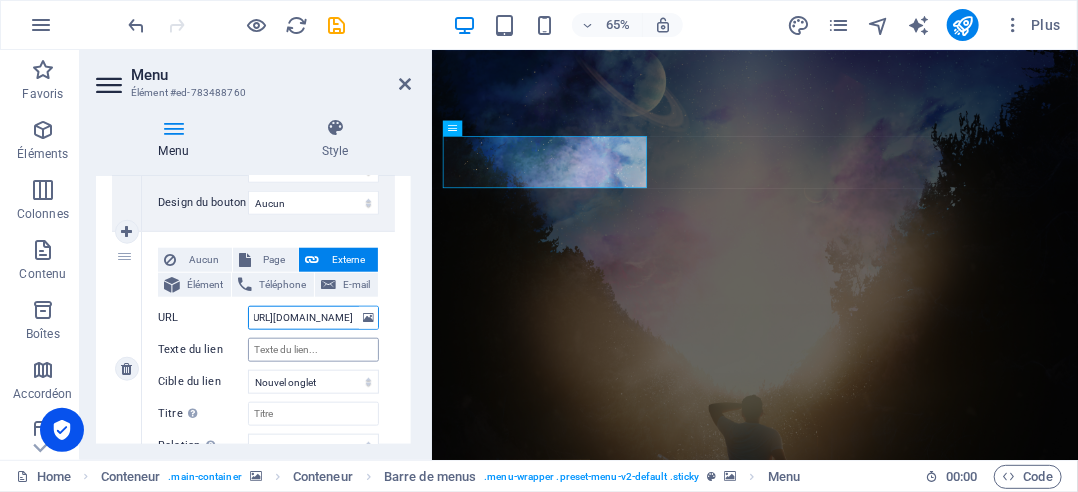 type on "[URL][DOMAIN_NAME]" 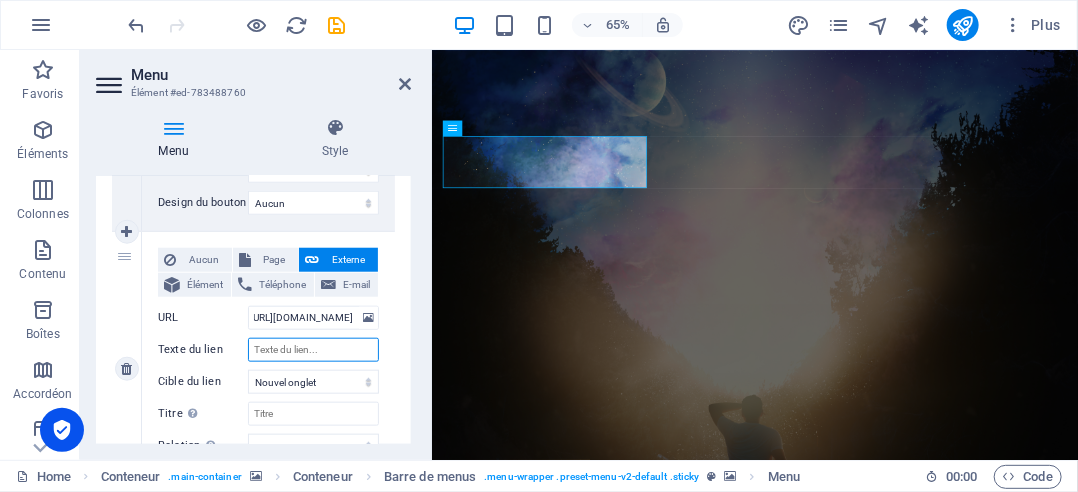 scroll, scrollTop: 0, scrollLeft: 0, axis: both 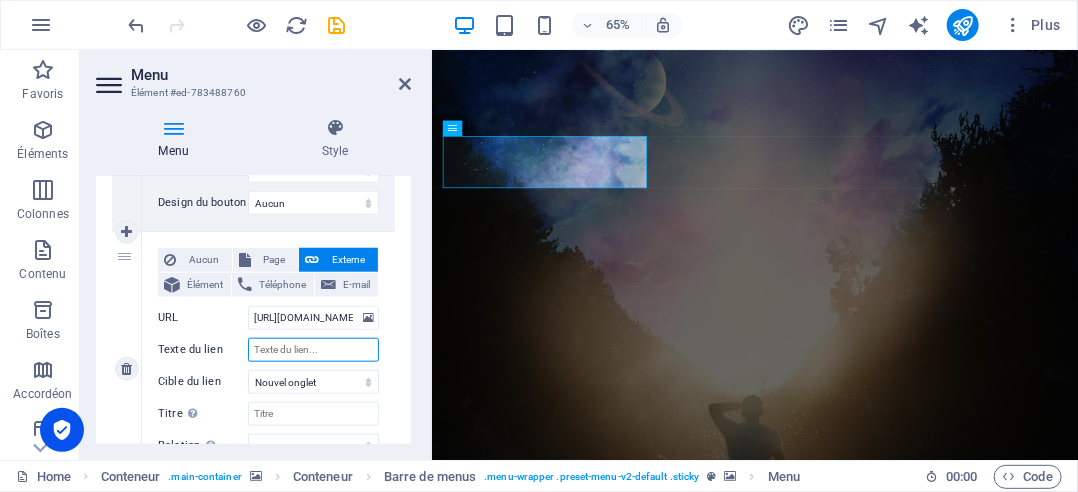 click on "Texte du lien" at bounding box center [313, 350] 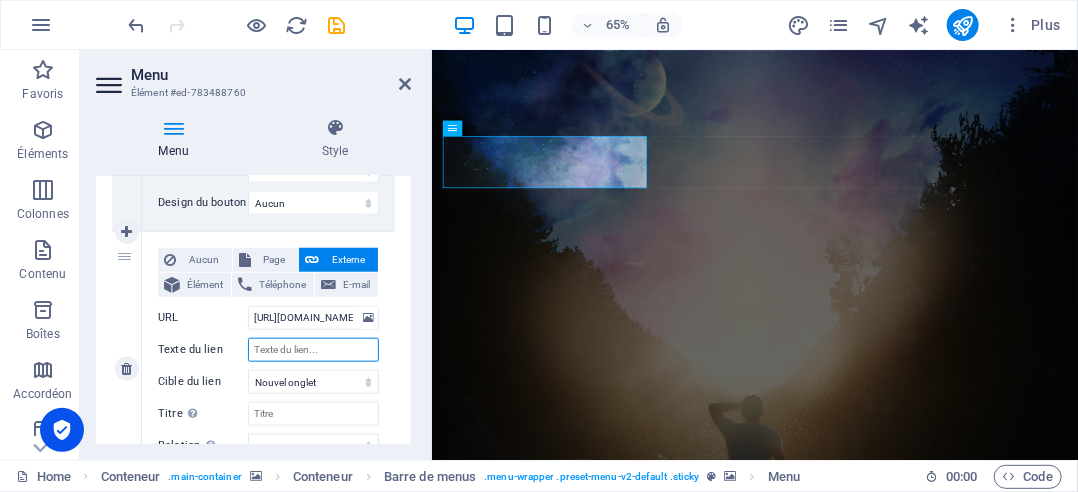 type on "C" 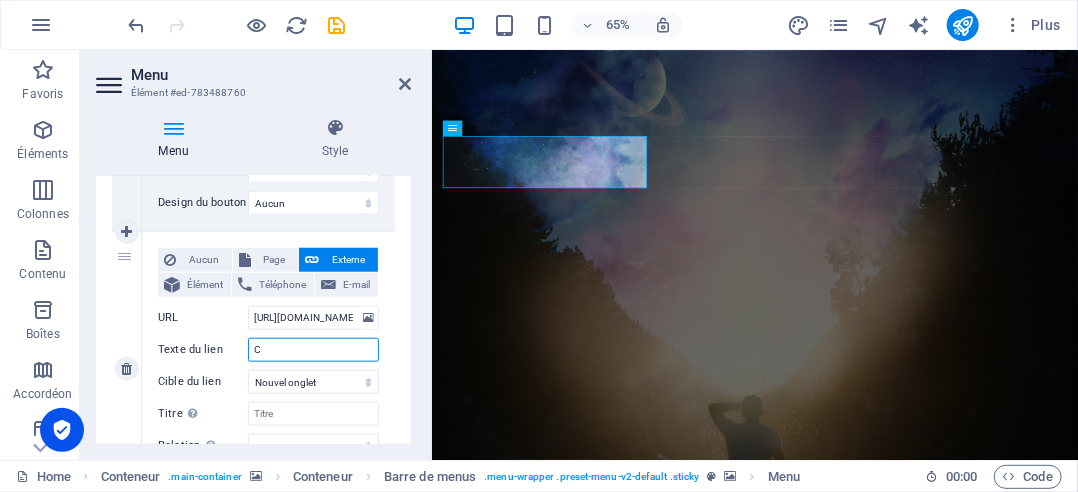 select 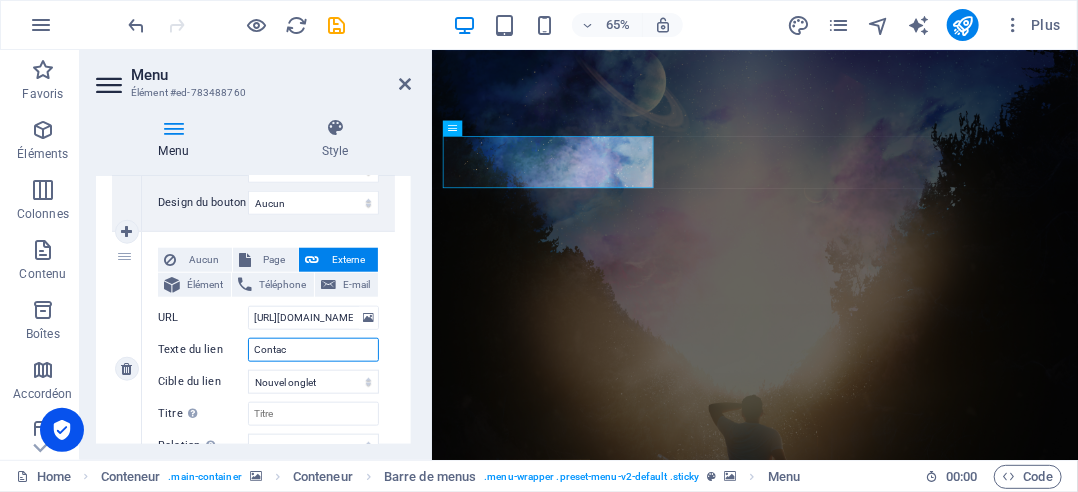 type on "Contact" 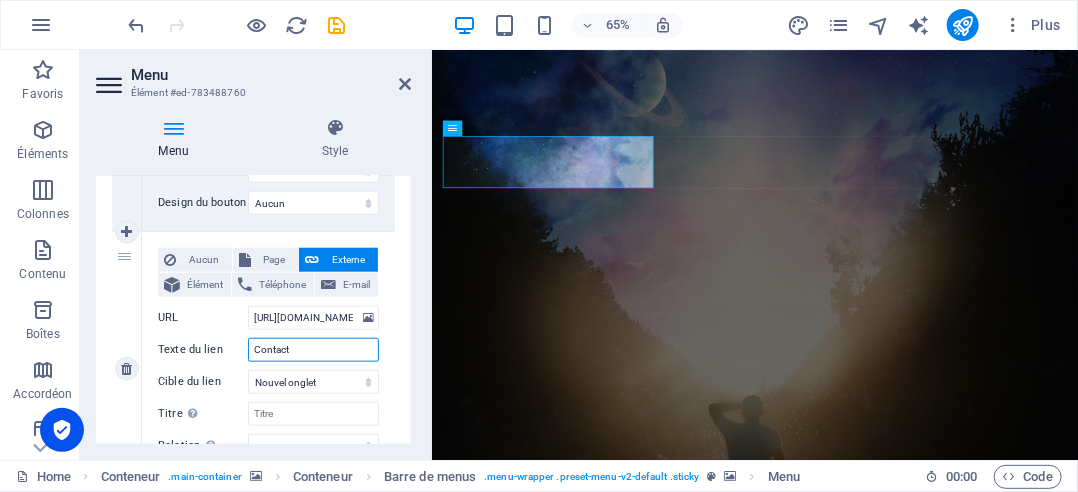 select 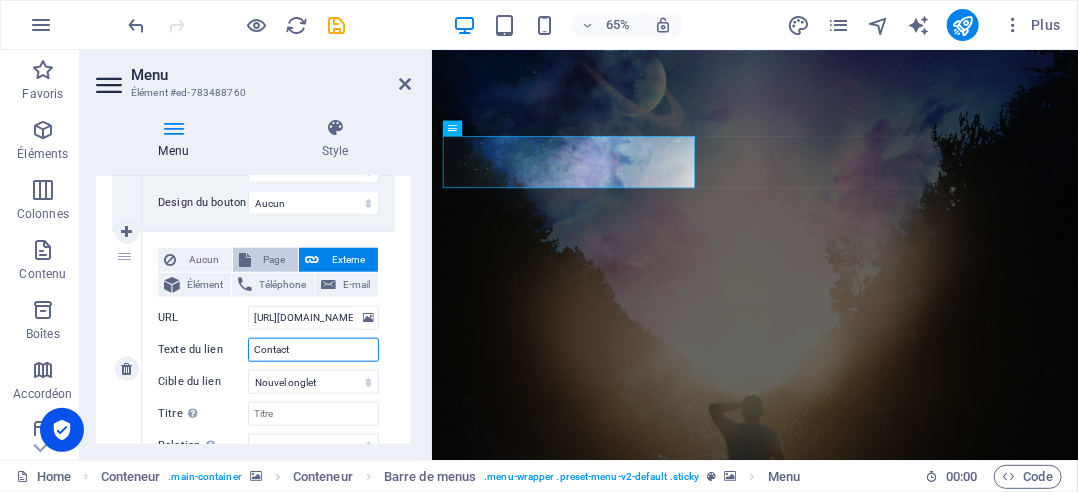 type on "Contact" 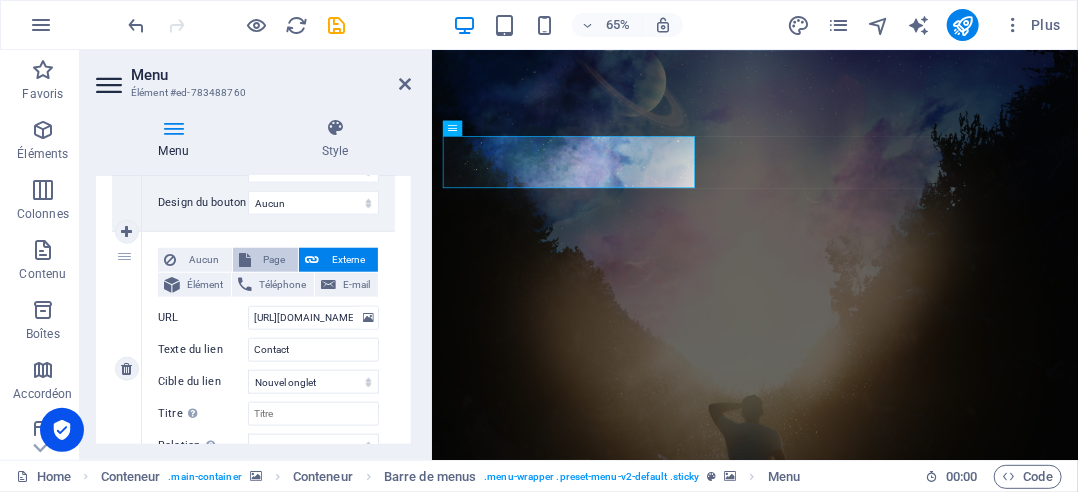 click on "Page" at bounding box center (275, 260) 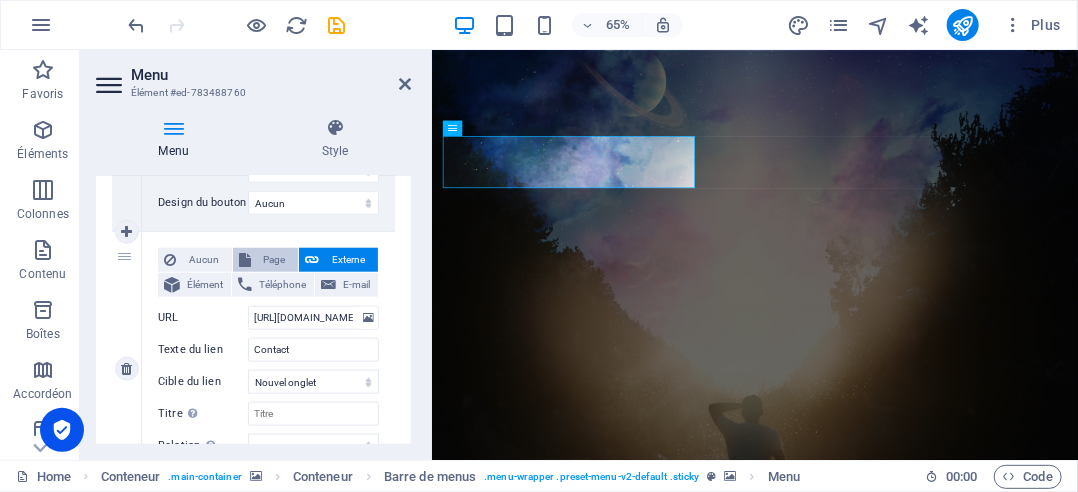select 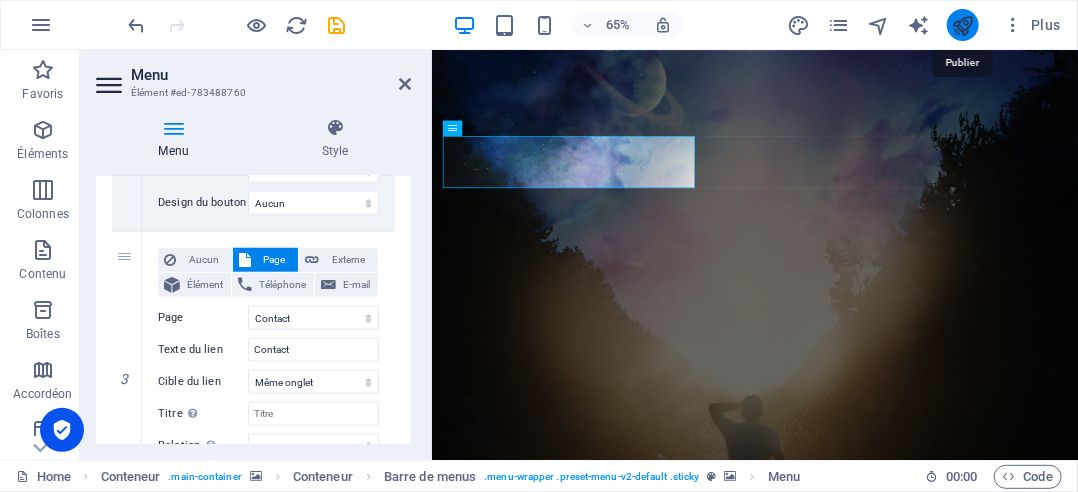 click at bounding box center (962, 25) 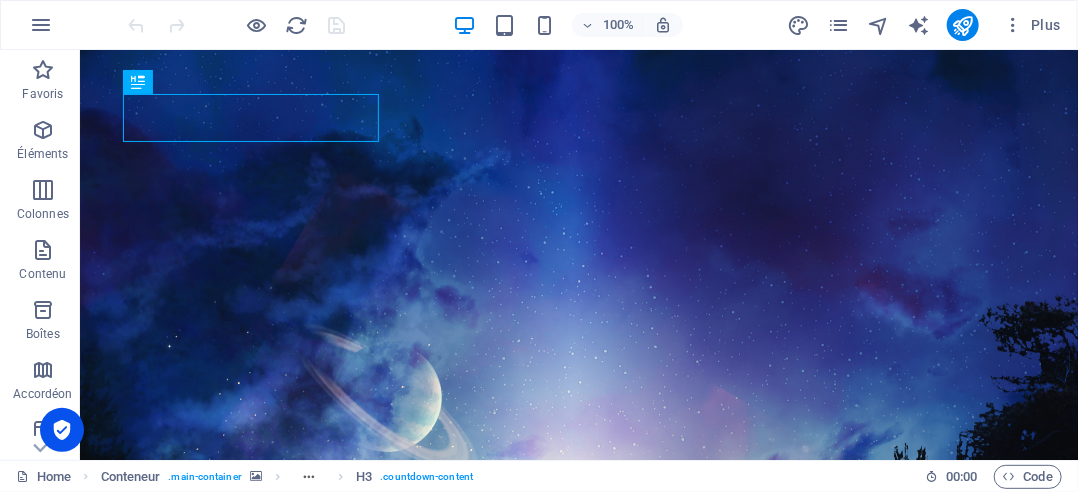 scroll, scrollTop: 0, scrollLeft: 0, axis: both 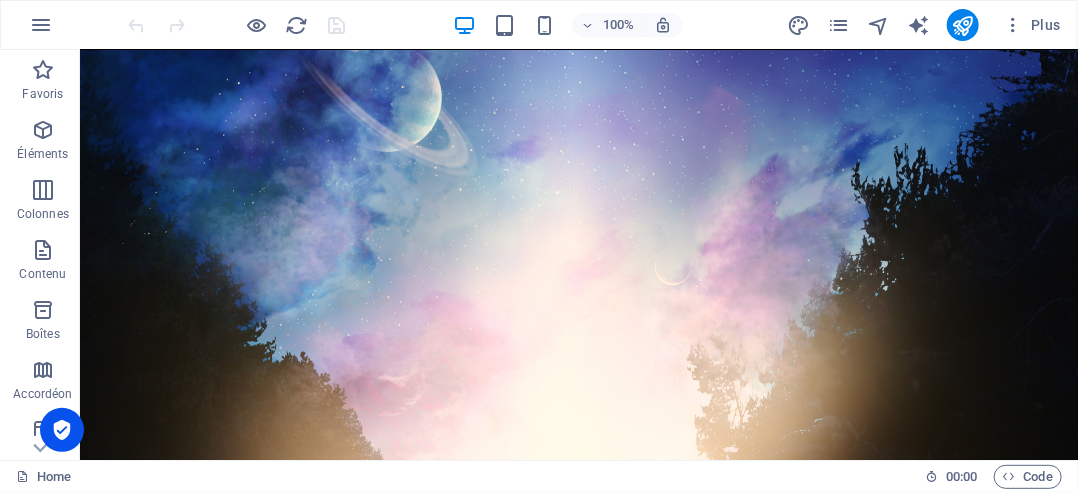 click at bounding box center [578, 1135] 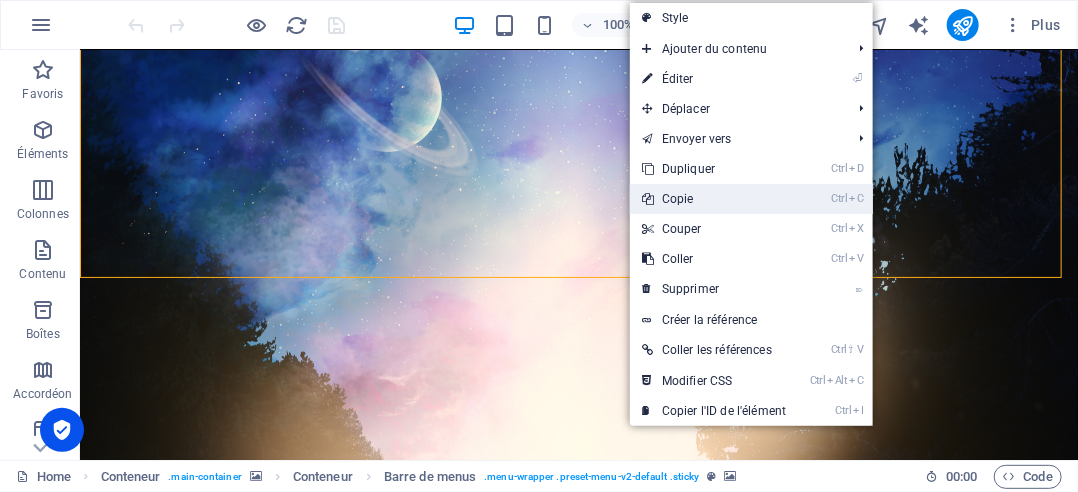 click on "Ctrl C  Copie" at bounding box center (714, 199) 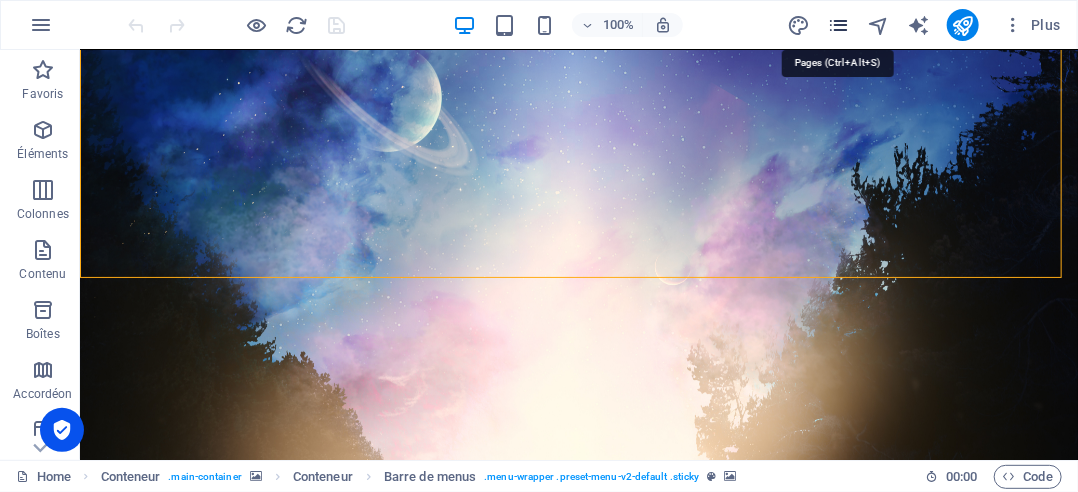 click at bounding box center (838, 25) 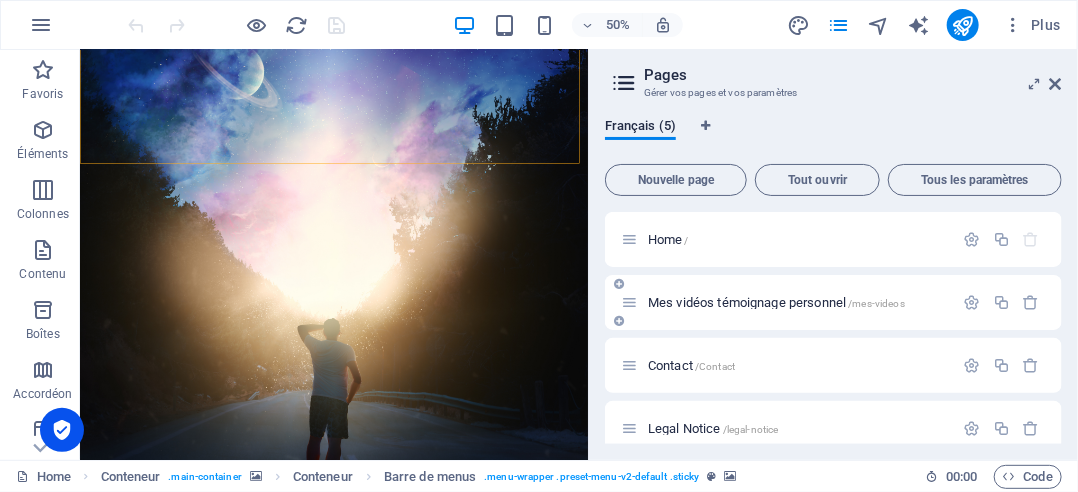 click on "Mes vidéos témoignage personnel /mes-videos" at bounding box center (776, 302) 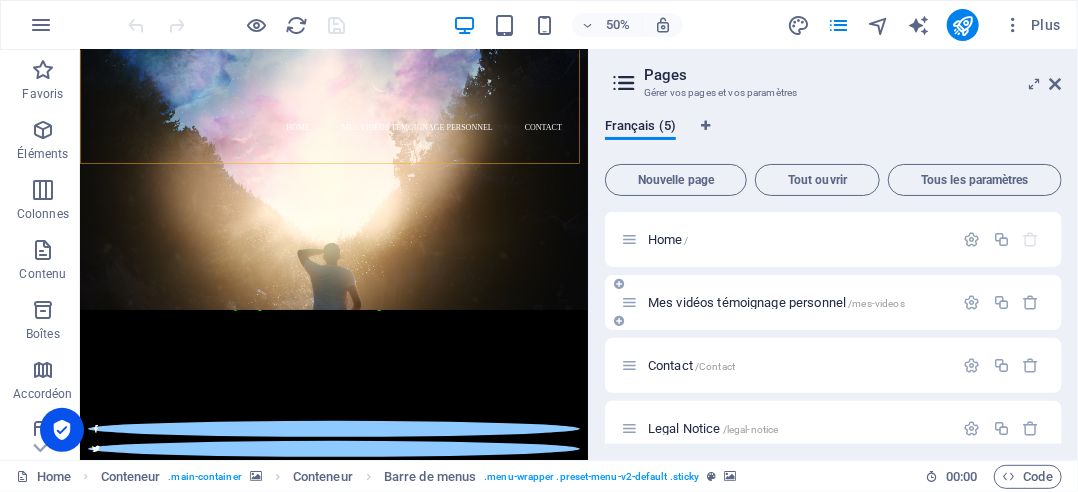 scroll, scrollTop: 0, scrollLeft: 0, axis: both 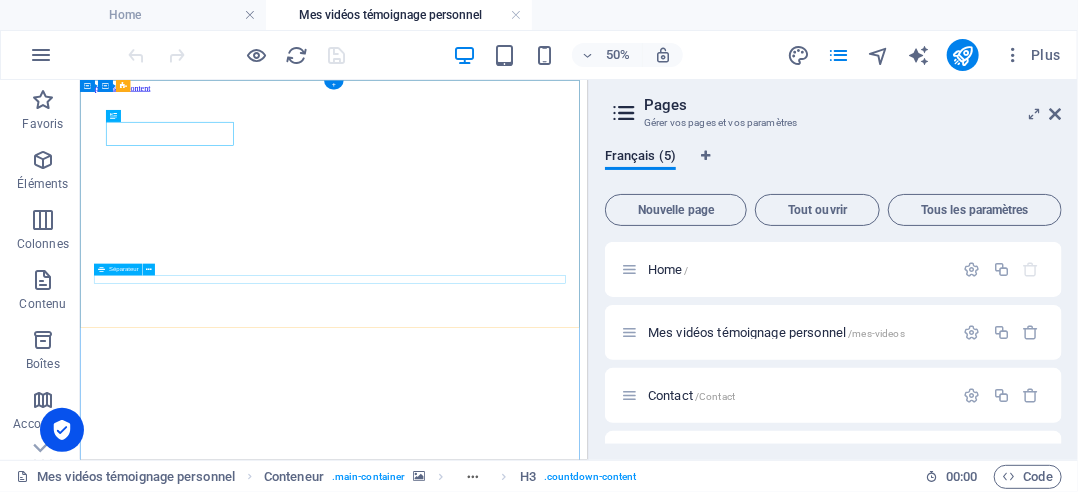 click at bounding box center (587, 2113) 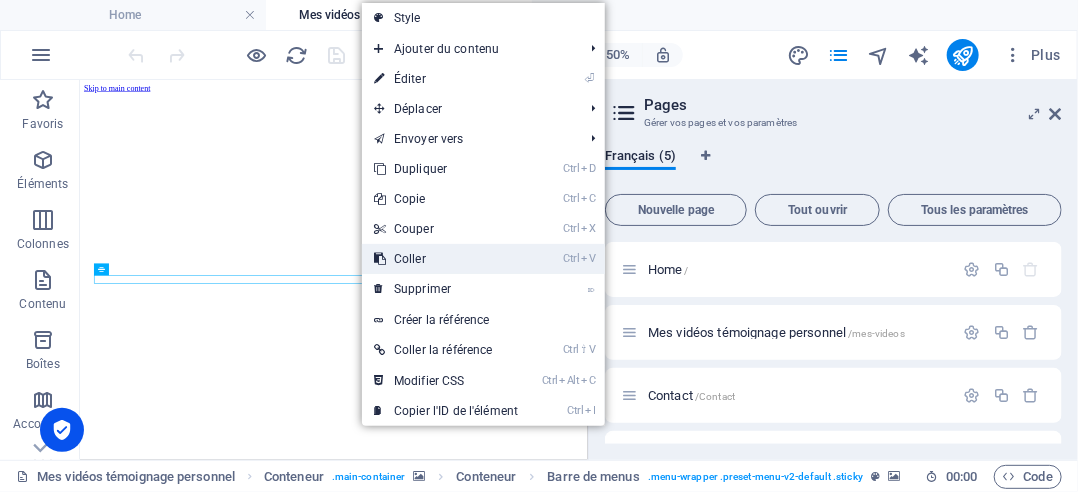 click on "Ctrl V  Coller" at bounding box center (446, 259) 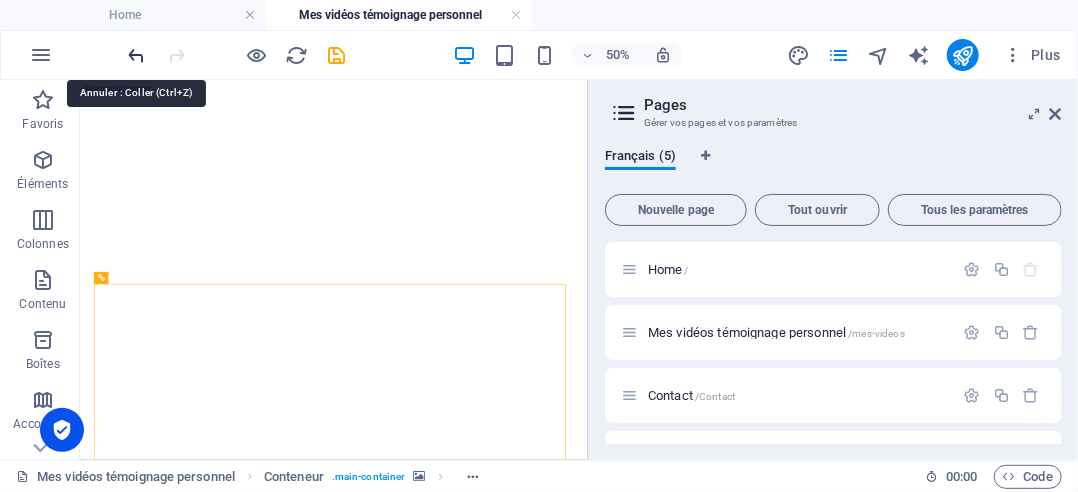 click at bounding box center (137, 55) 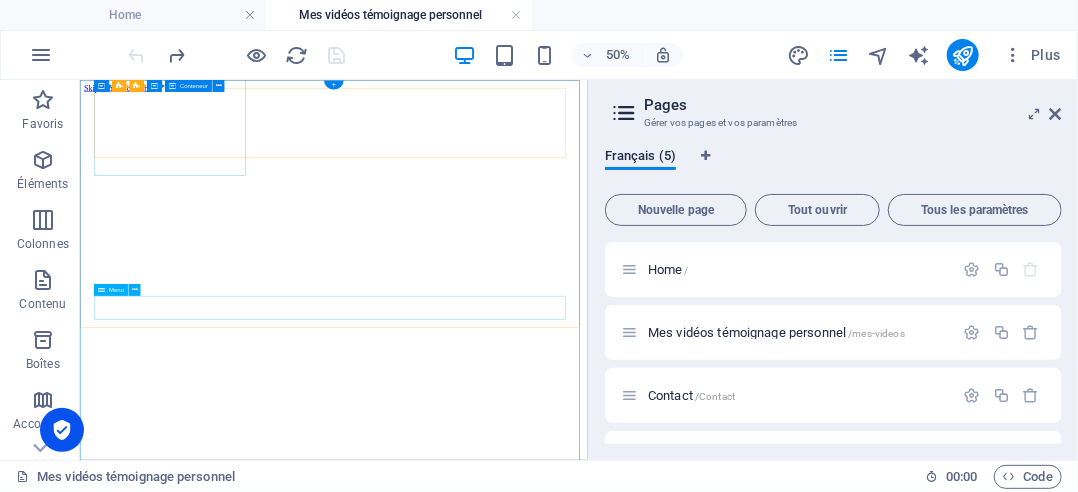 click on "Start" at bounding box center [587, 2163] 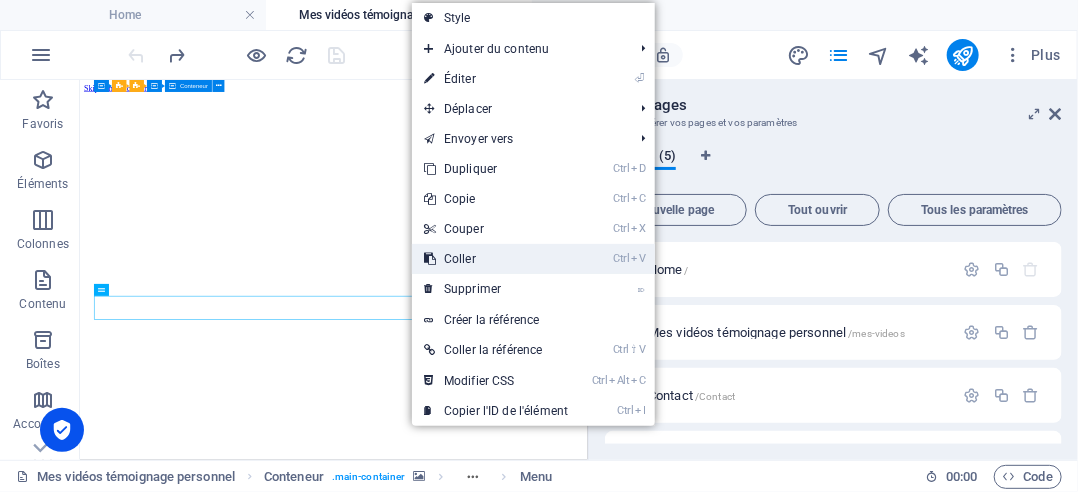 click on "Ctrl V  Coller" at bounding box center (496, 259) 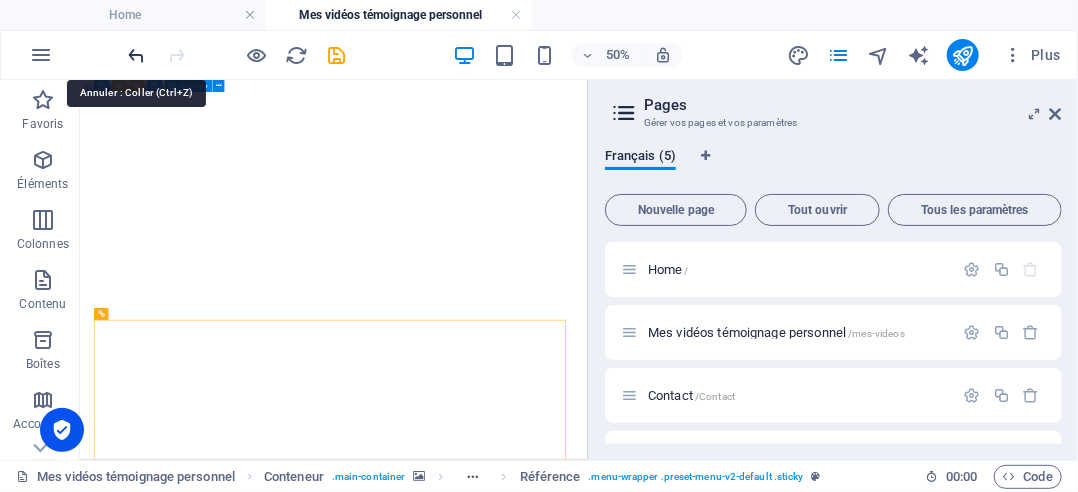 click at bounding box center [137, 55] 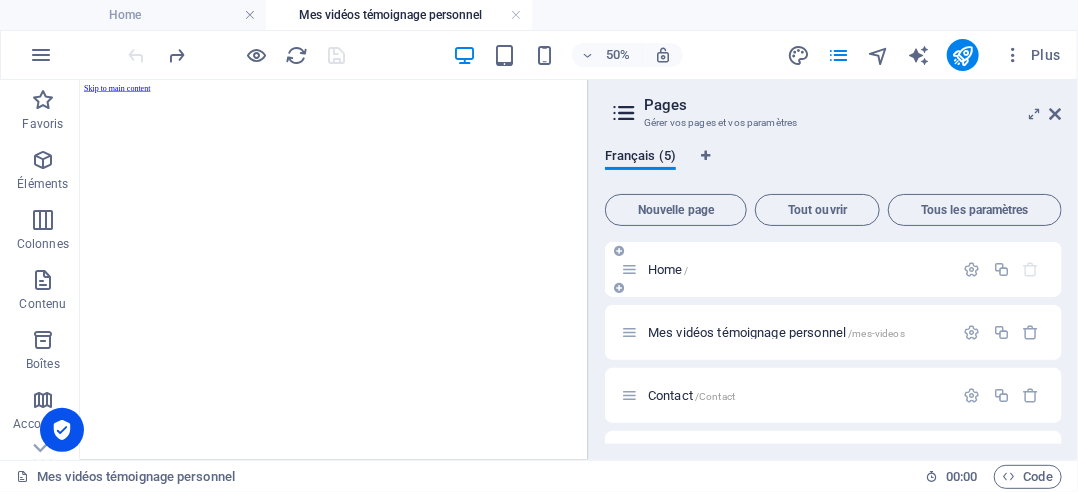 click on "Home /" at bounding box center (787, 269) 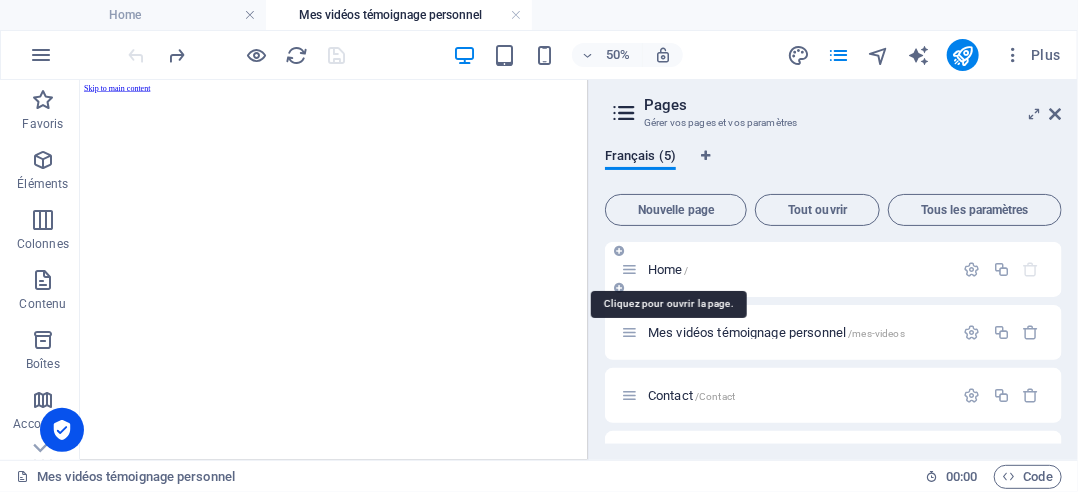 click on "Home /" at bounding box center [668, 269] 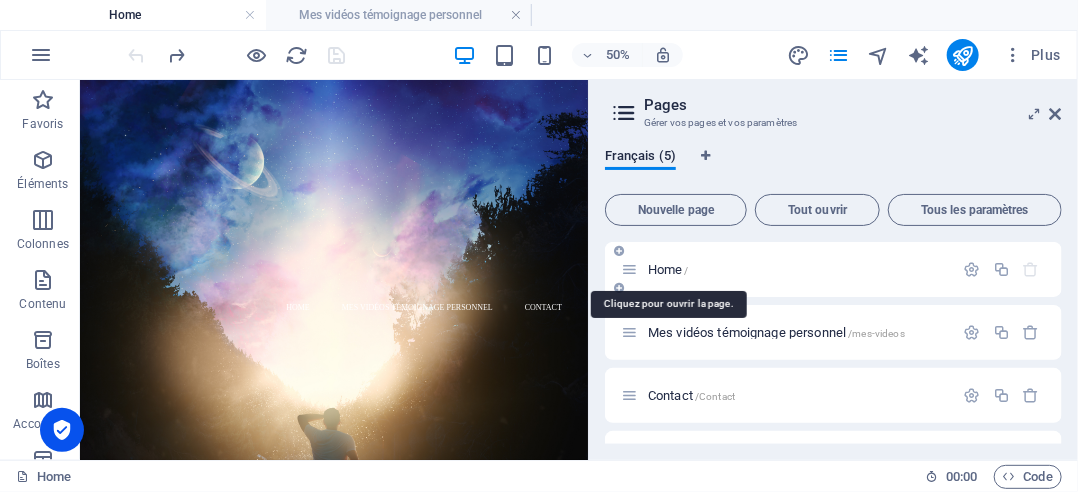 scroll, scrollTop: 300, scrollLeft: 0, axis: vertical 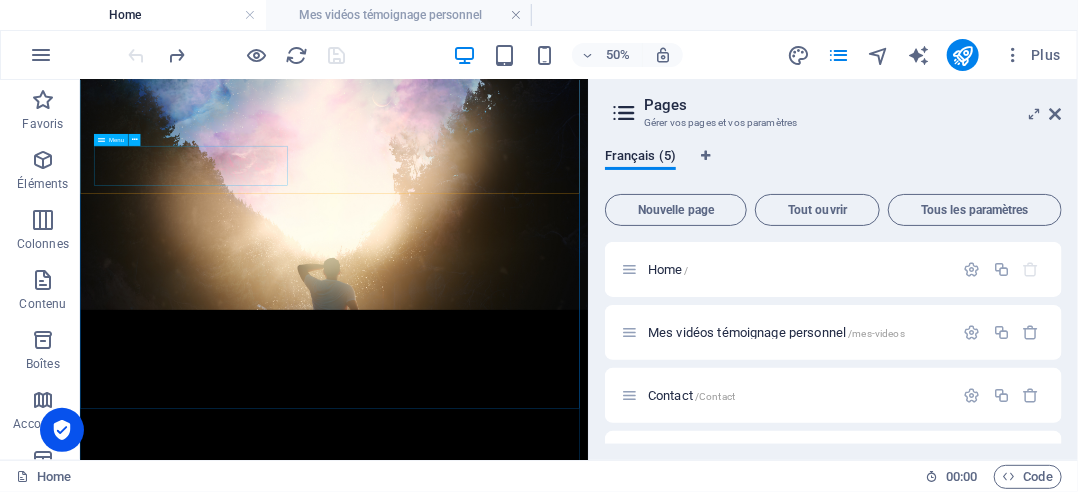 click on "Home Mes vidéos témoignage personnel Contact" at bounding box center (587, 1901) 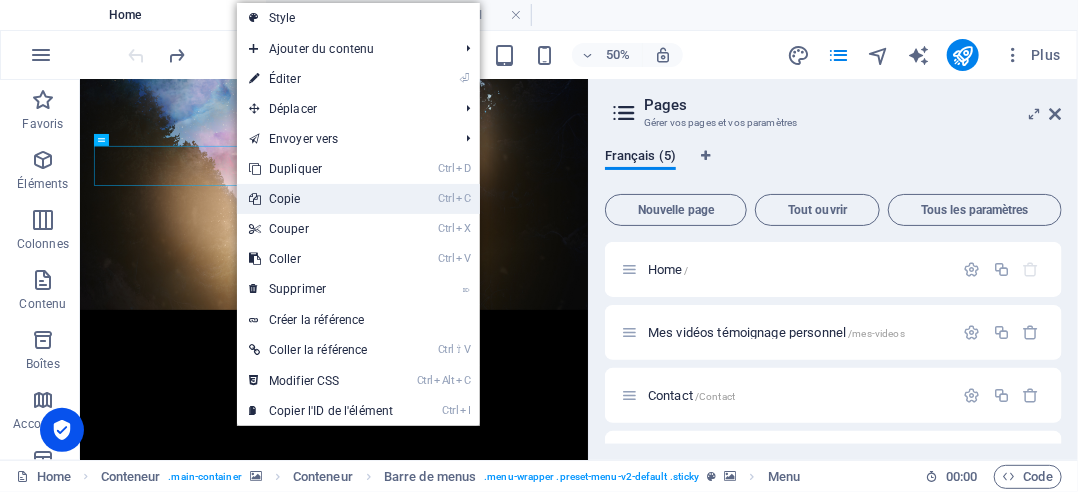 click on "Ctrl C  Copie" at bounding box center (321, 199) 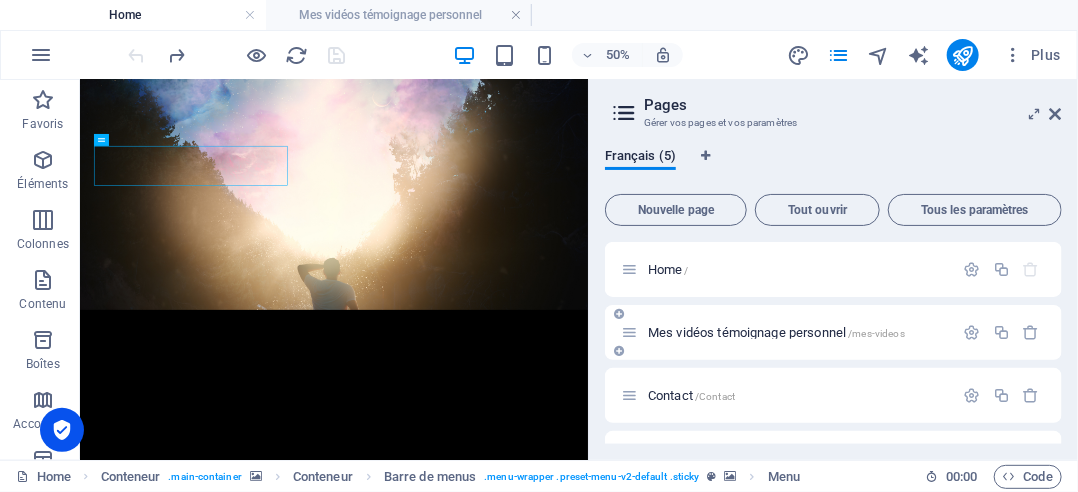 click on "Mes vidéos témoignage personnel /mes-videos" at bounding box center (776, 332) 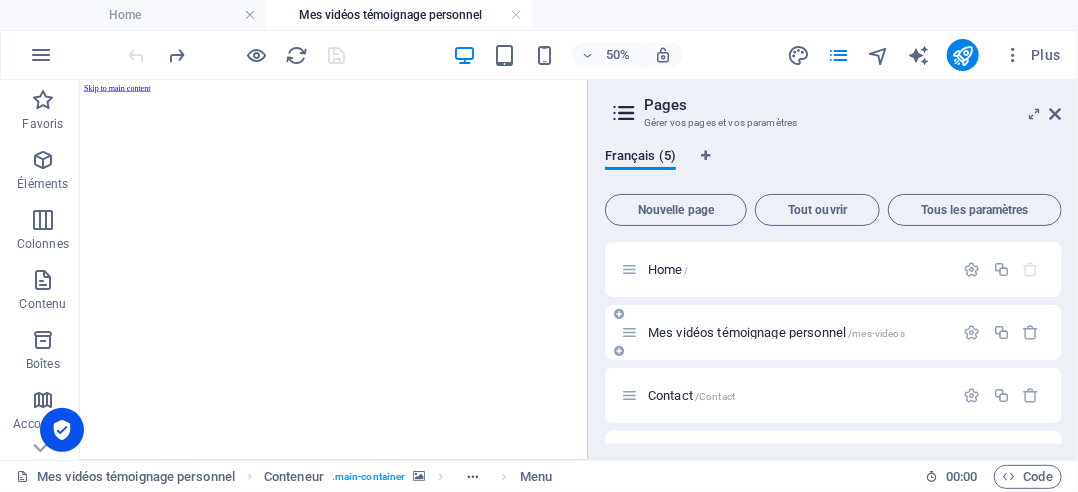scroll, scrollTop: 0, scrollLeft: 0, axis: both 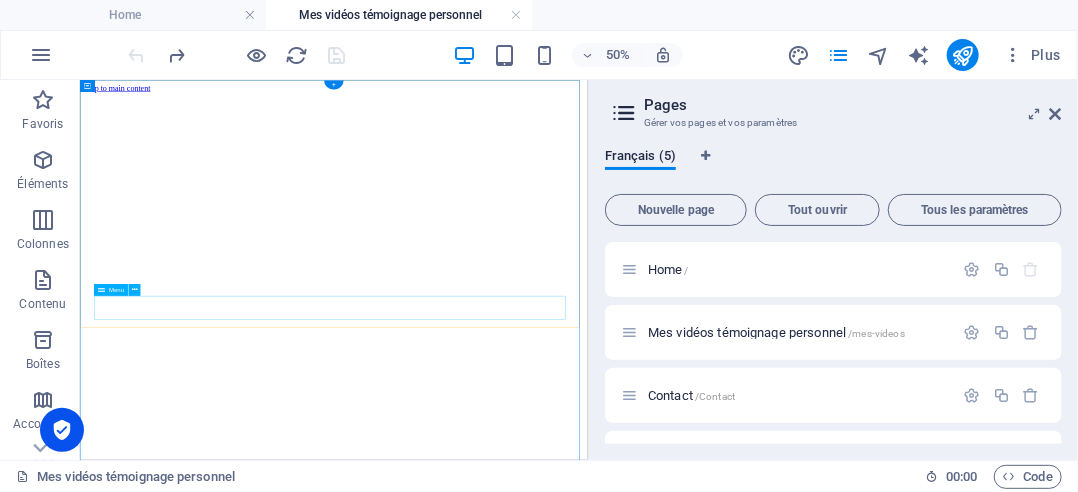 click on "Start" at bounding box center [587, 2163] 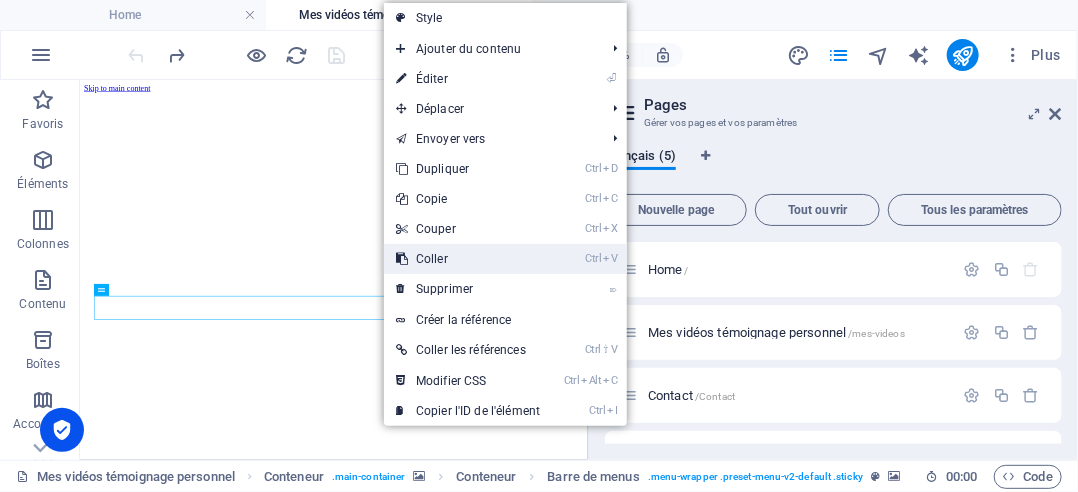 click on "Ctrl V  Coller" at bounding box center (468, 259) 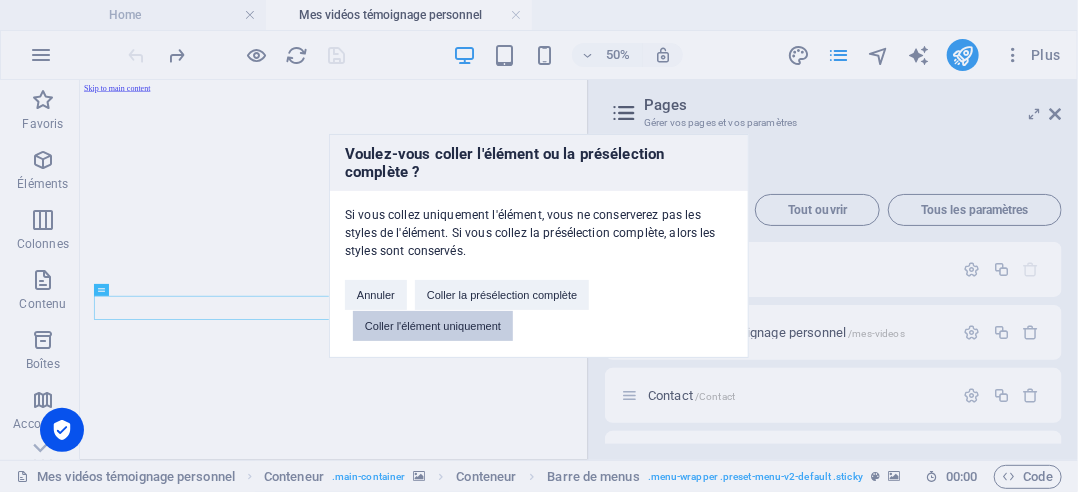 click on "Coller l'élément uniquement" at bounding box center (433, 326) 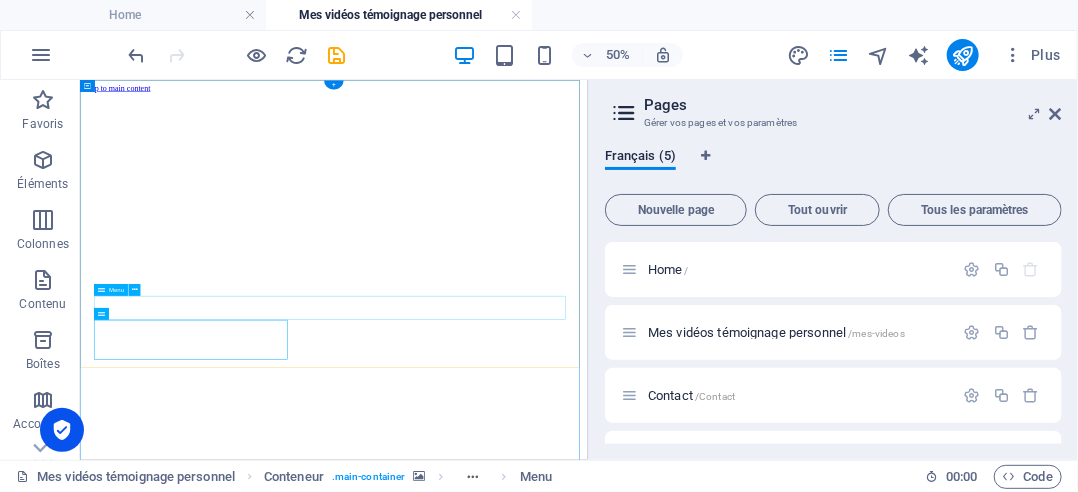 click on "Start" at bounding box center (587, 2323) 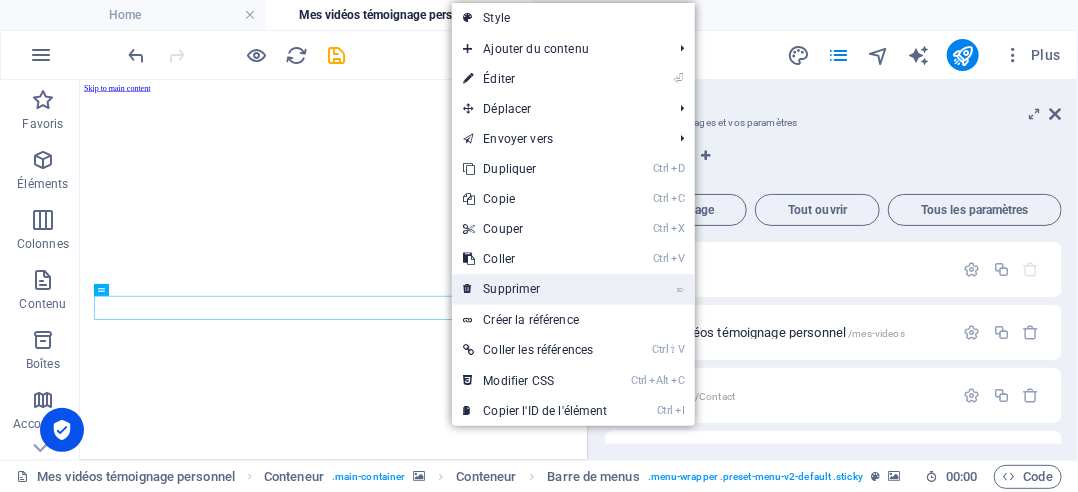 click on "⌦  Supprimer" at bounding box center (536, 289) 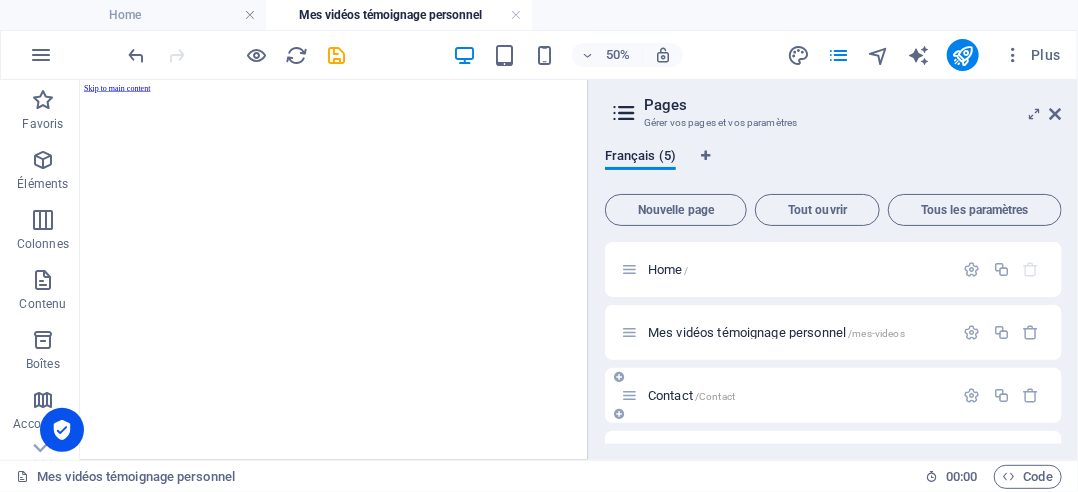 click on "Contact /Contact" at bounding box center (691, 395) 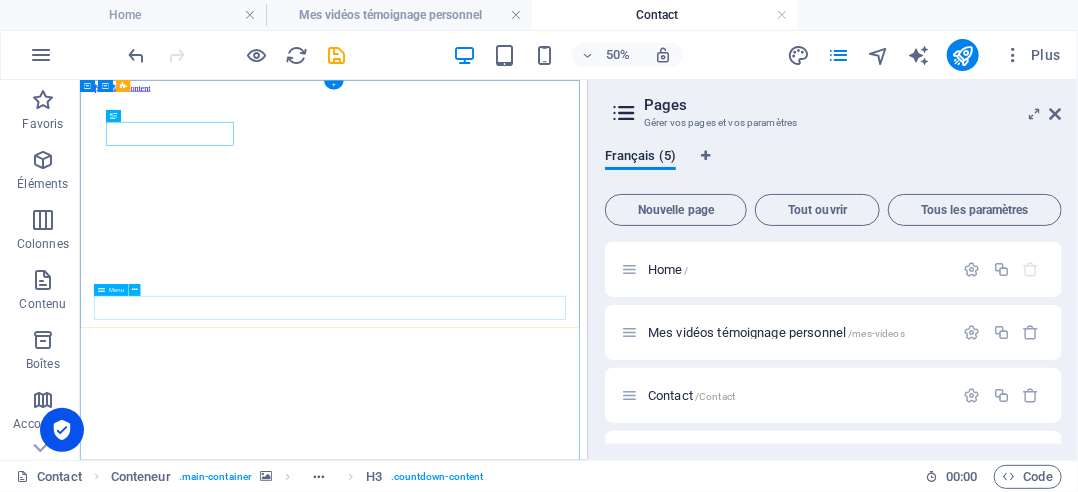 scroll, scrollTop: 0, scrollLeft: 0, axis: both 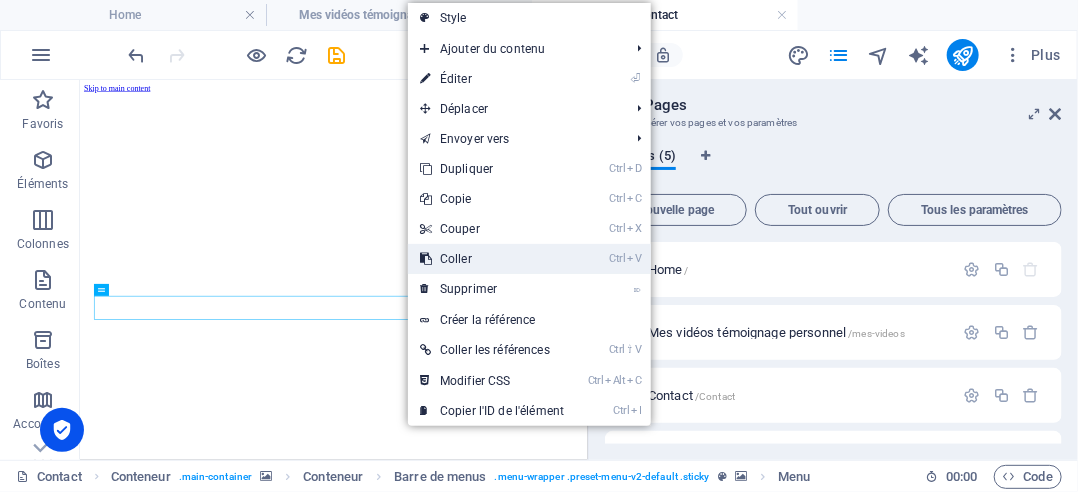 click on "Ctrl V  Coller" at bounding box center (492, 259) 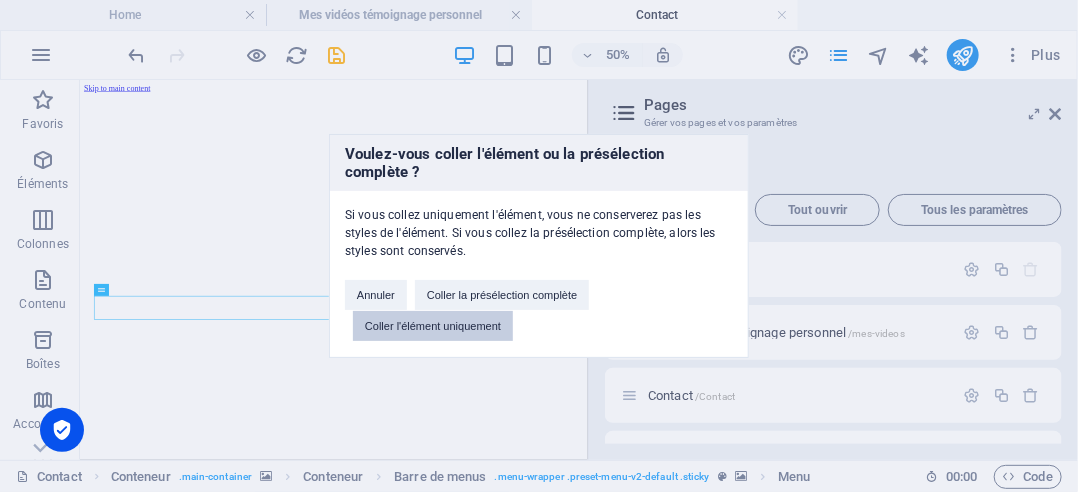 click on "Coller l'élément uniquement" at bounding box center [433, 326] 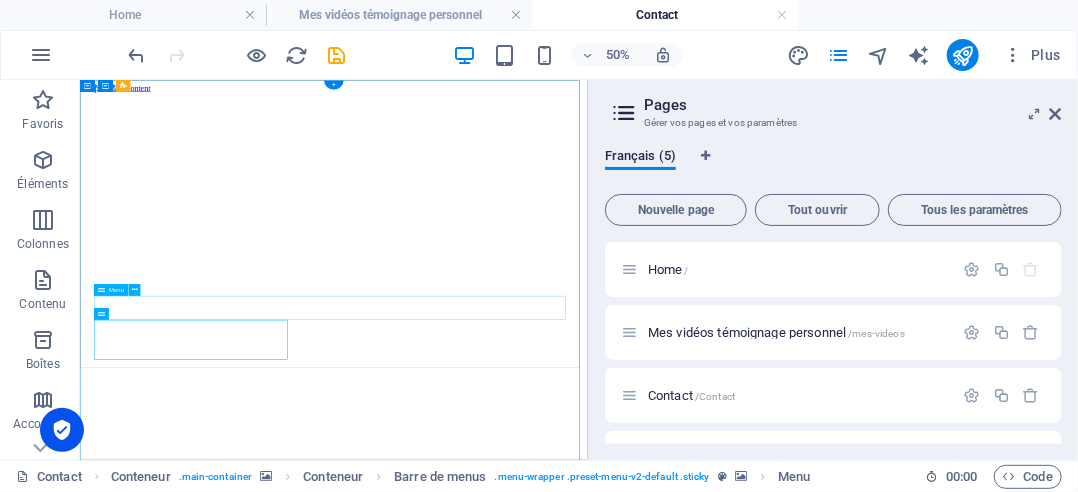 click on "Start" at bounding box center (587, 2323) 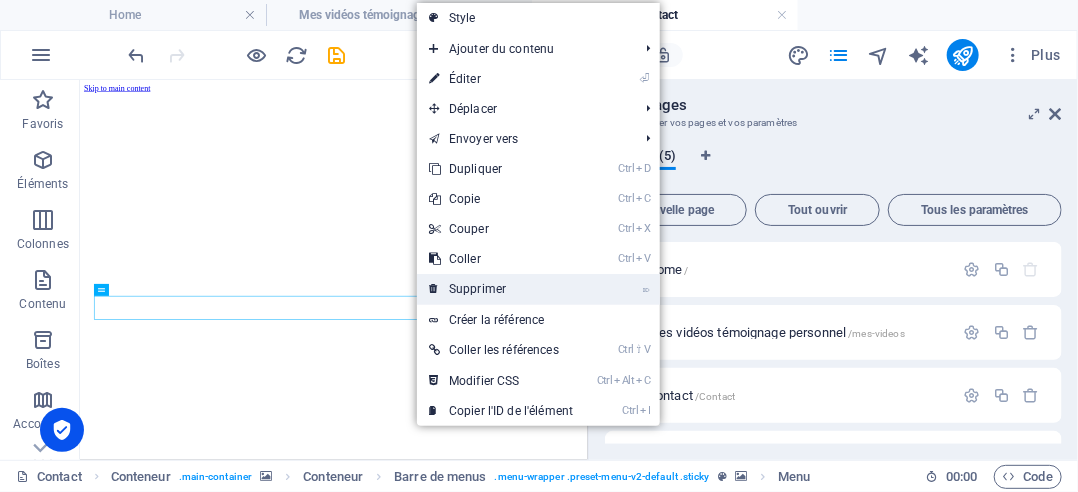 click on "⌦  Supprimer" at bounding box center [501, 289] 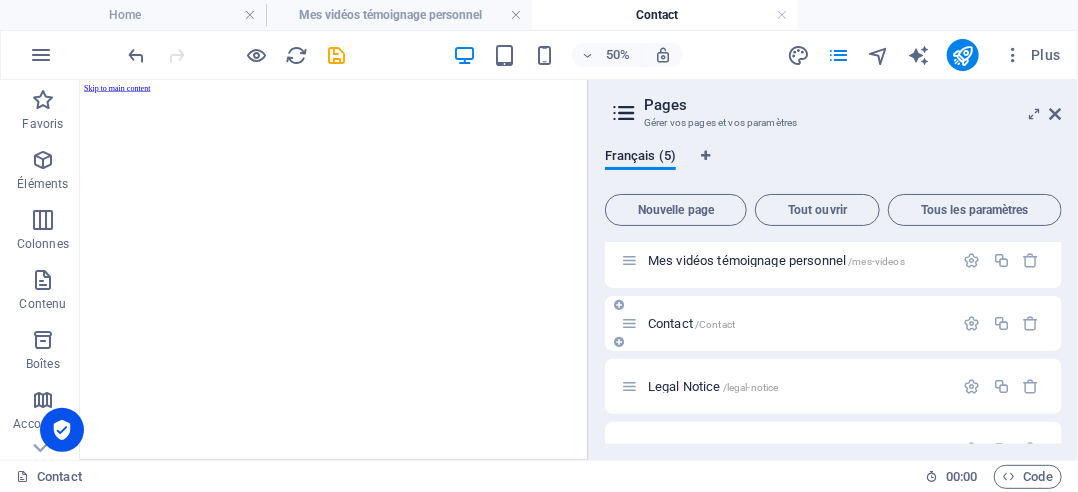 scroll, scrollTop: 112, scrollLeft: 0, axis: vertical 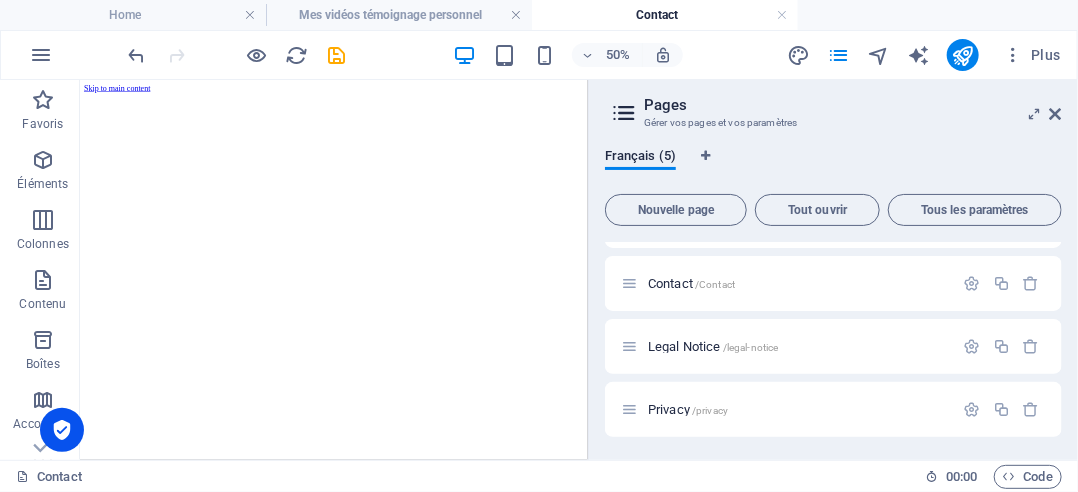 click on "Legal Notice /legal-notice" at bounding box center (713, 346) 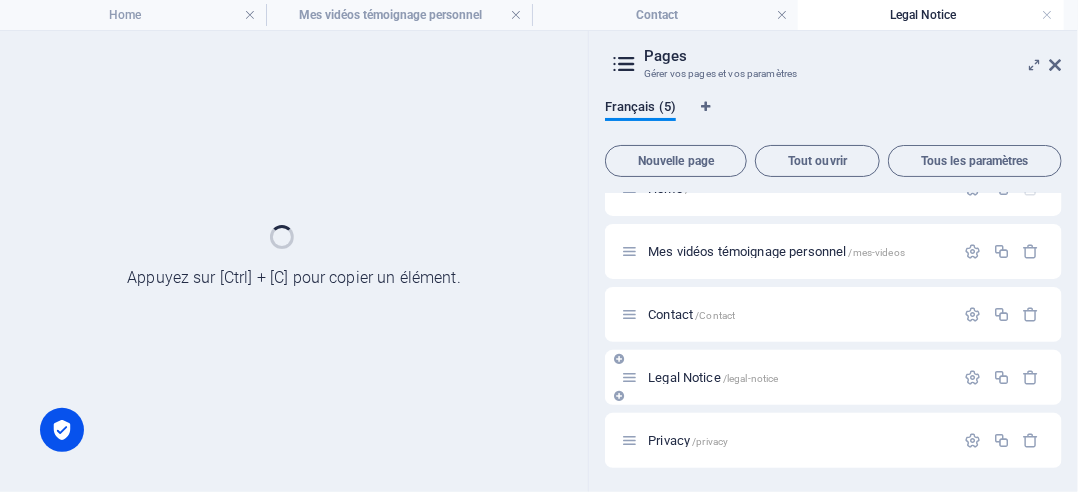 scroll, scrollTop: 32, scrollLeft: 0, axis: vertical 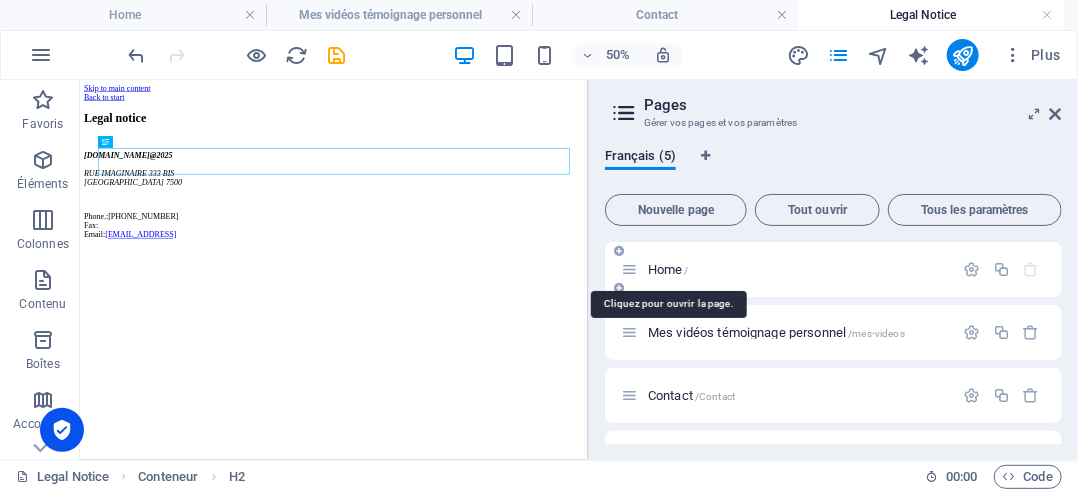 click on "Home /" at bounding box center [668, 269] 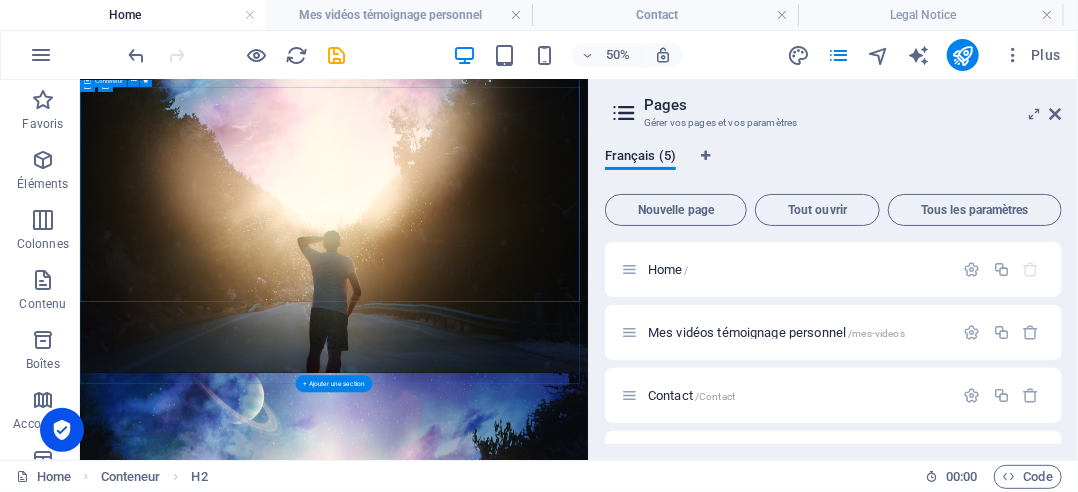 scroll, scrollTop: 552, scrollLeft: 0, axis: vertical 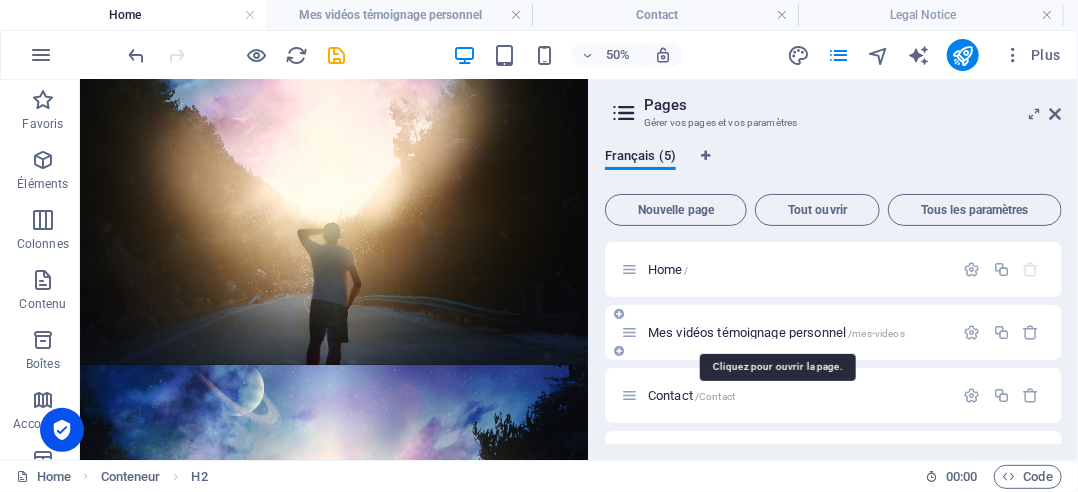 click on "Mes vidéos témoignage personnel /mes-videos" at bounding box center [776, 332] 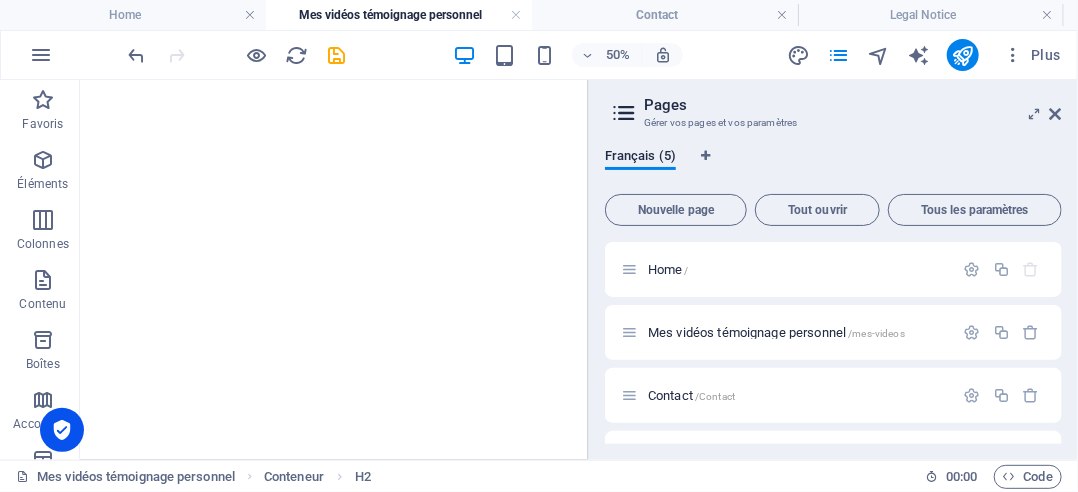 scroll, scrollTop: 300, scrollLeft: 0, axis: vertical 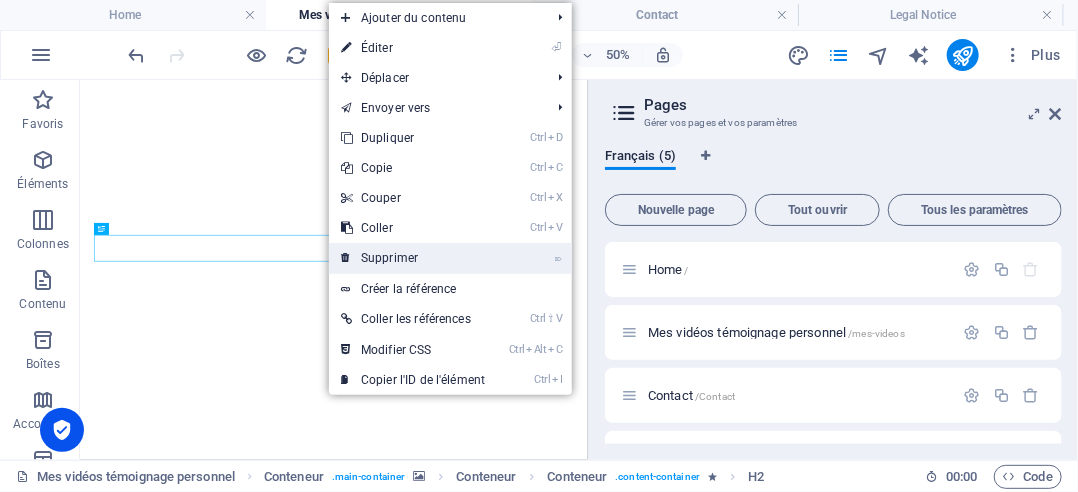 click on "⌦  Supprimer" at bounding box center (413, 258) 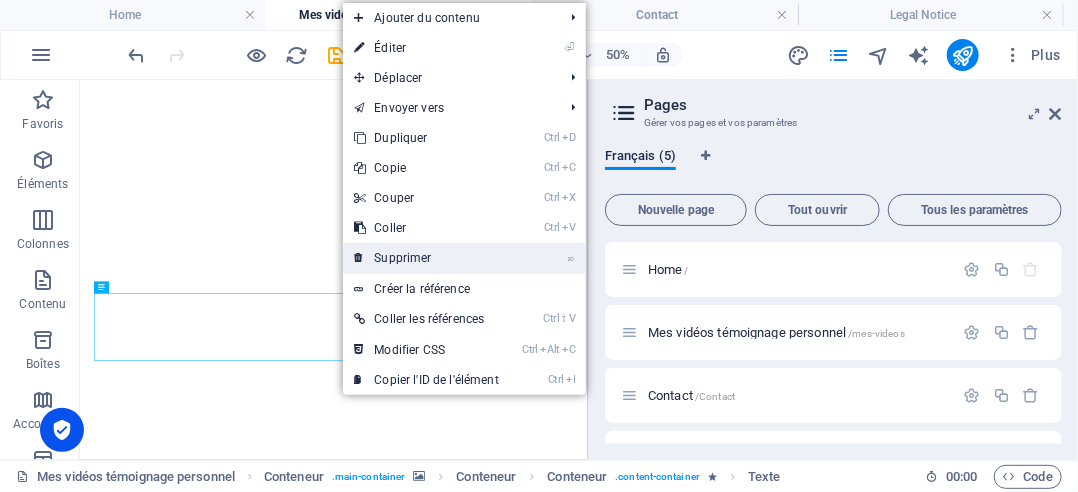 click on "⌦  Supprimer" at bounding box center [427, 258] 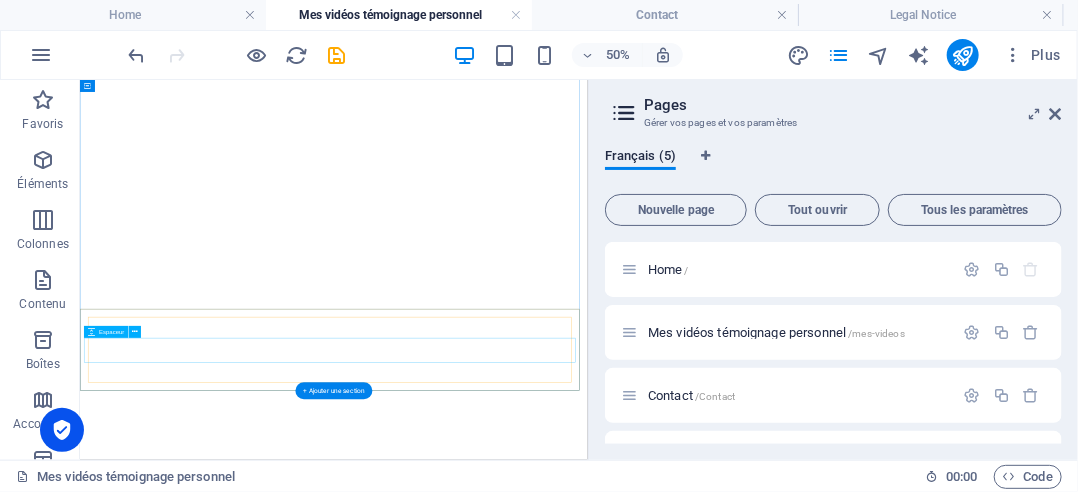 scroll, scrollTop: 500, scrollLeft: 0, axis: vertical 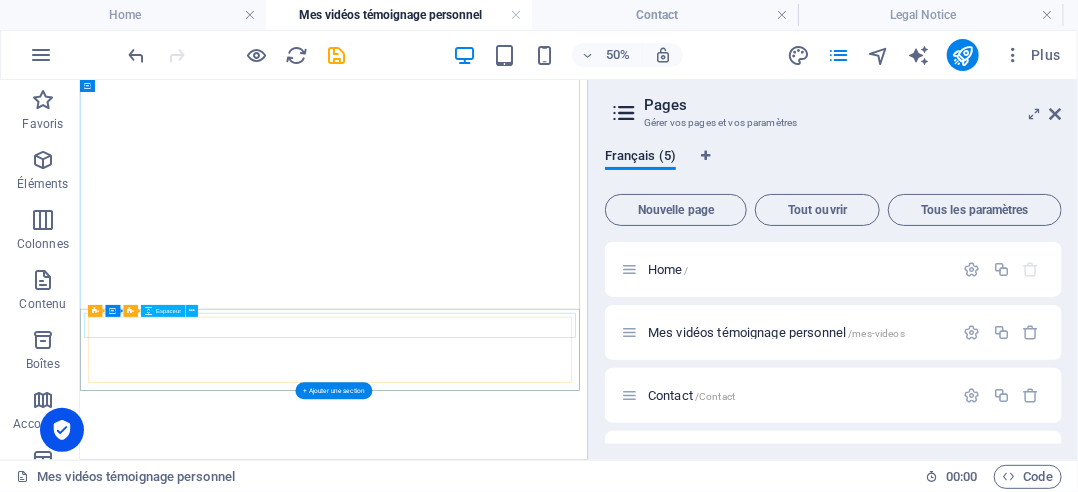 click at bounding box center (587, 2252) 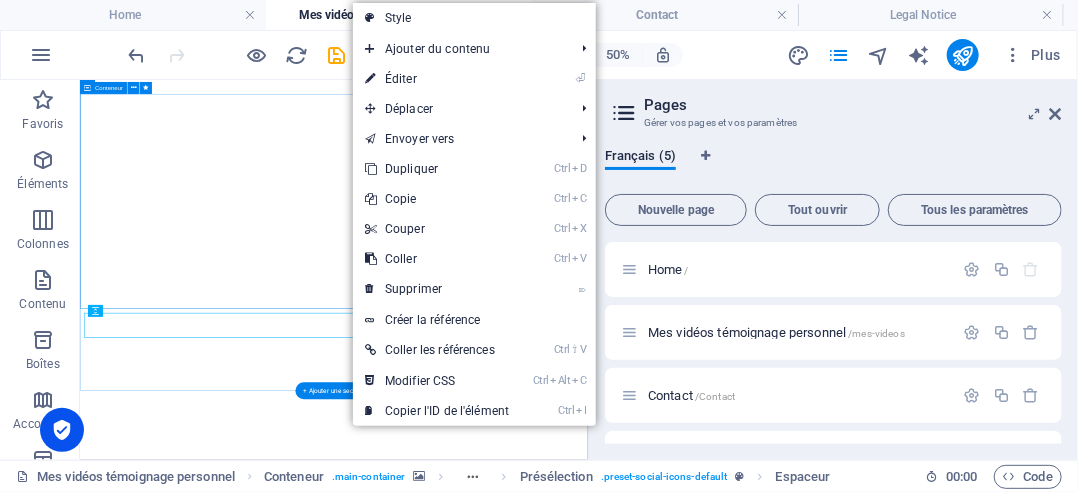 click at bounding box center (587, 2012) 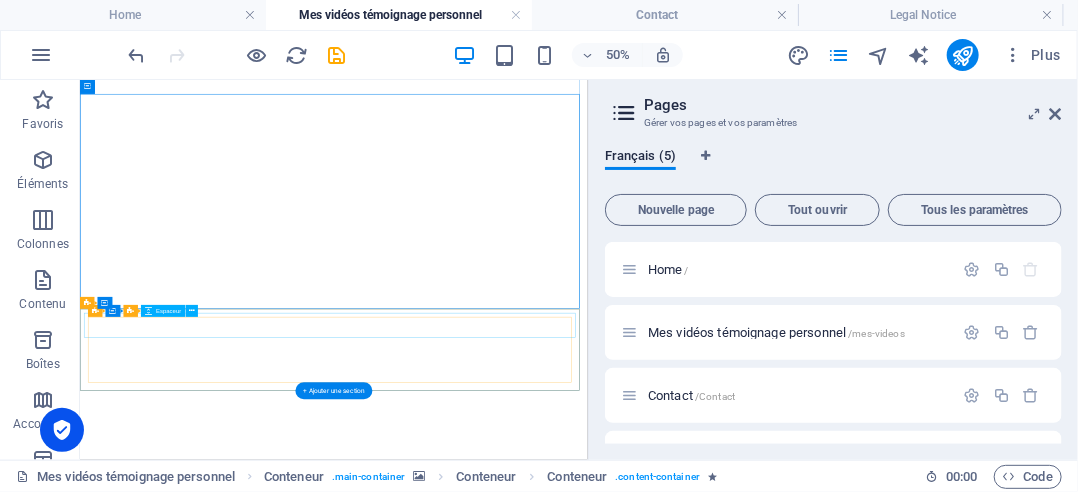 click at bounding box center [587, 2252] 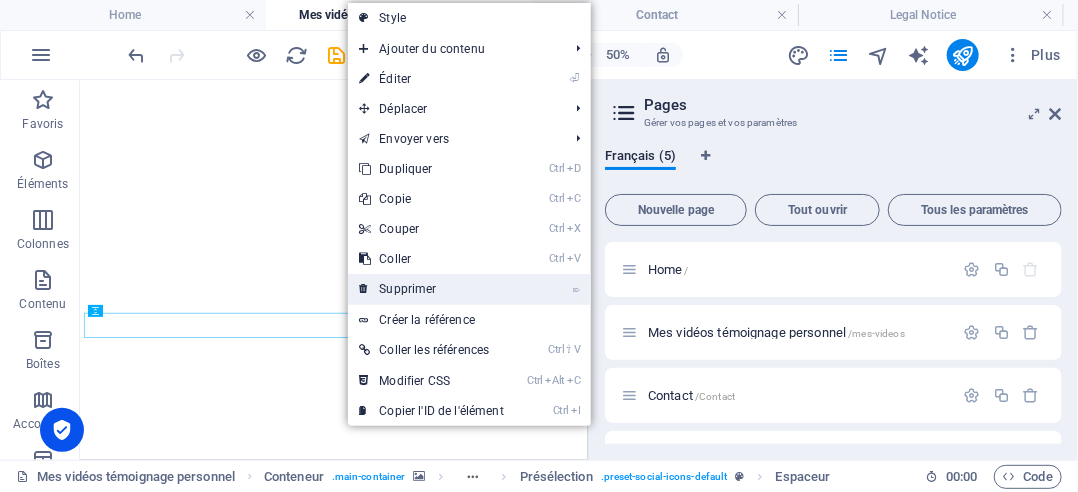 click on "⌦  Supprimer" at bounding box center [432, 289] 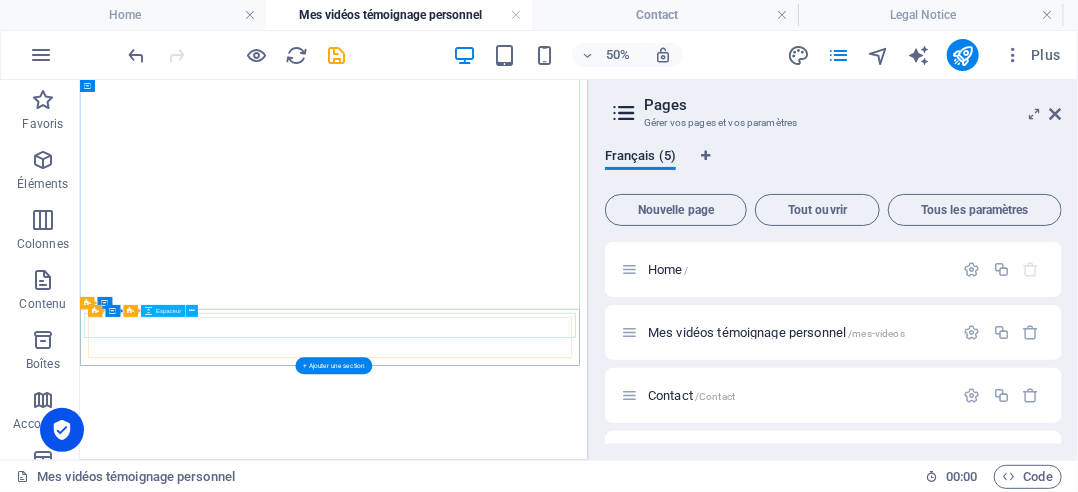 click at bounding box center (587, 2202) 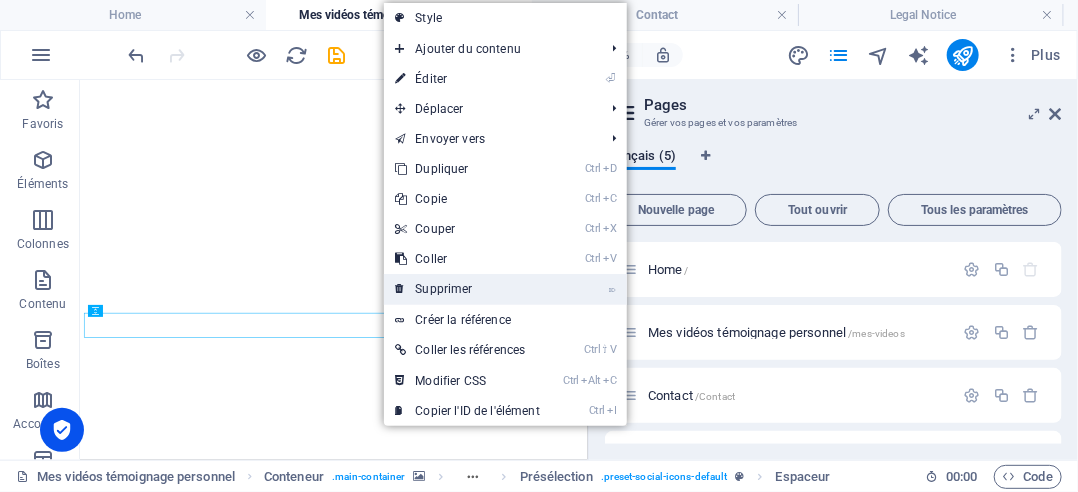click on "⌦  Supprimer" at bounding box center (468, 289) 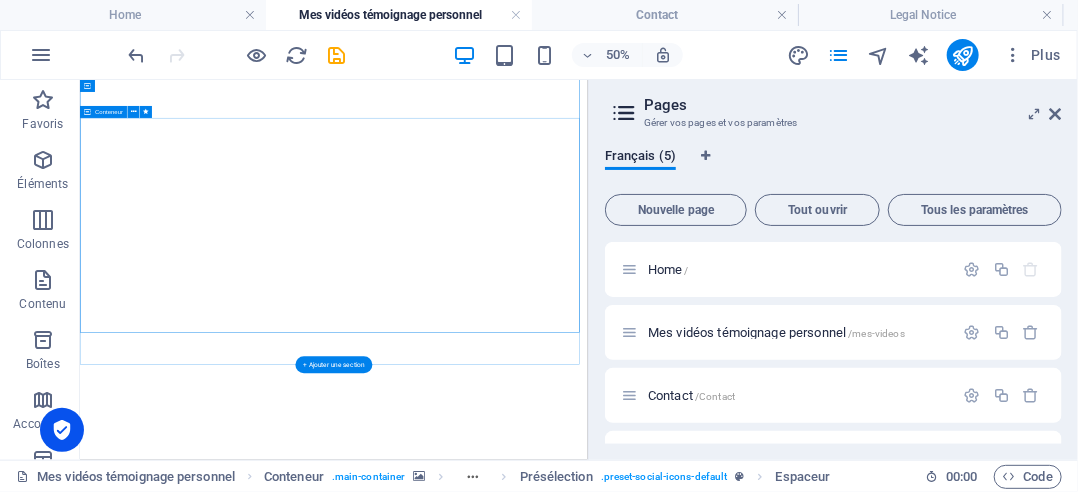scroll, scrollTop: 452, scrollLeft: 0, axis: vertical 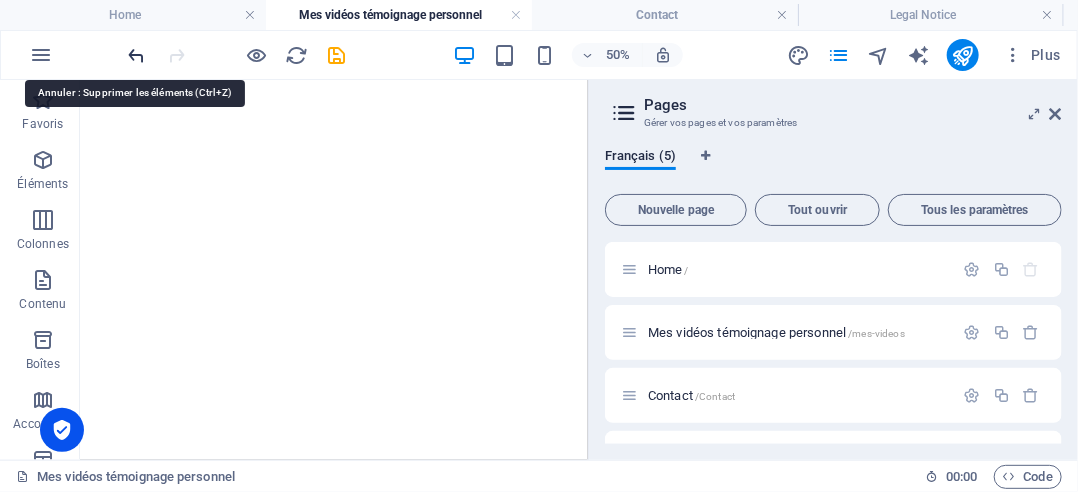 click at bounding box center (137, 55) 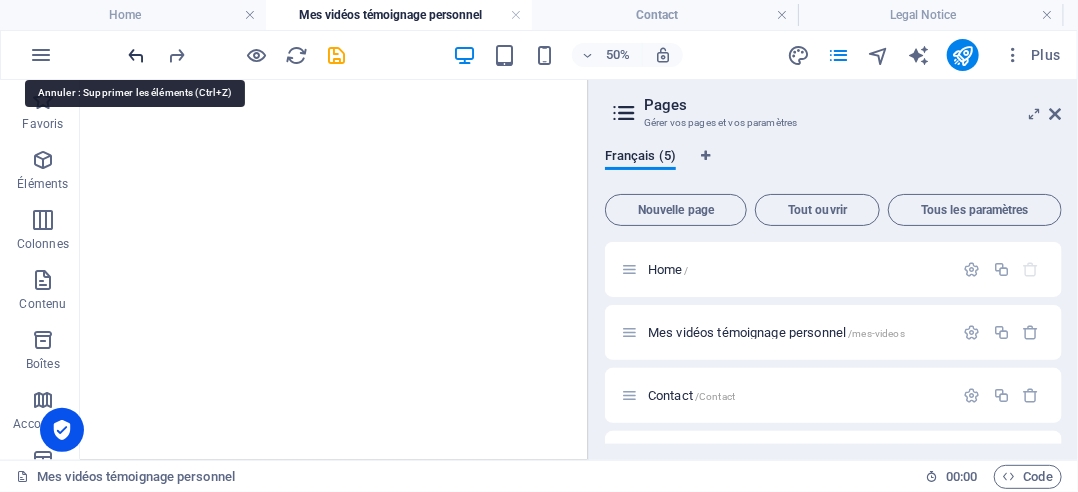 click at bounding box center [137, 55] 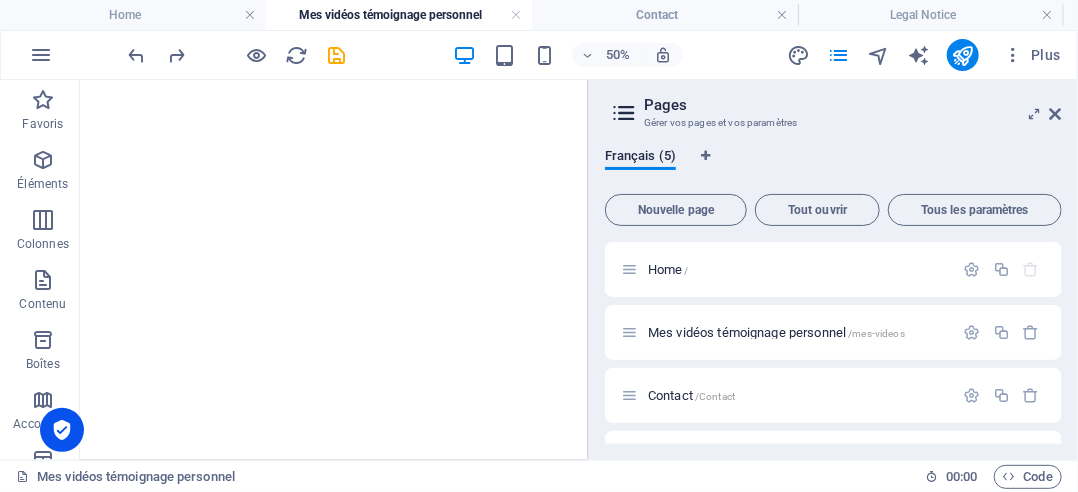scroll, scrollTop: 152, scrollLeft: 0, axis: vertical 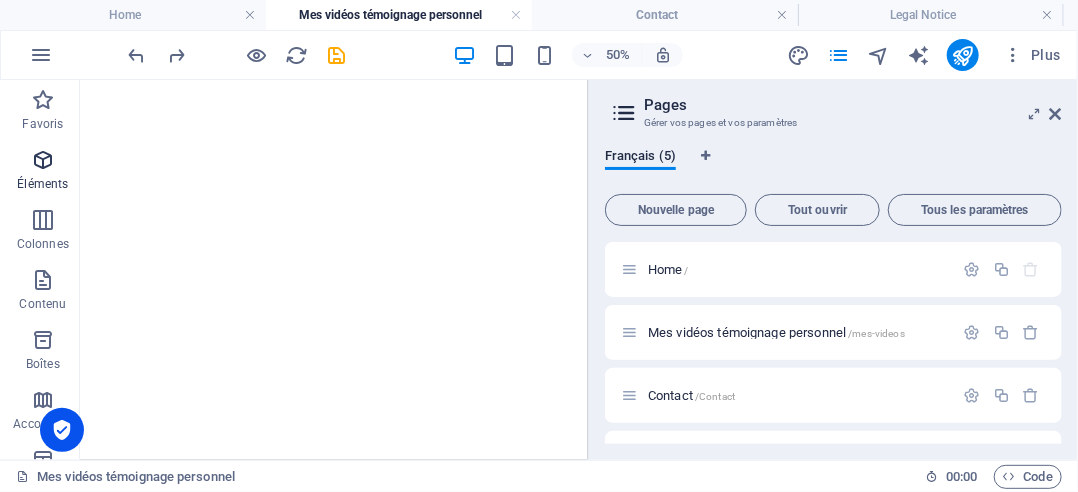 click at bounding box center [43, 160] 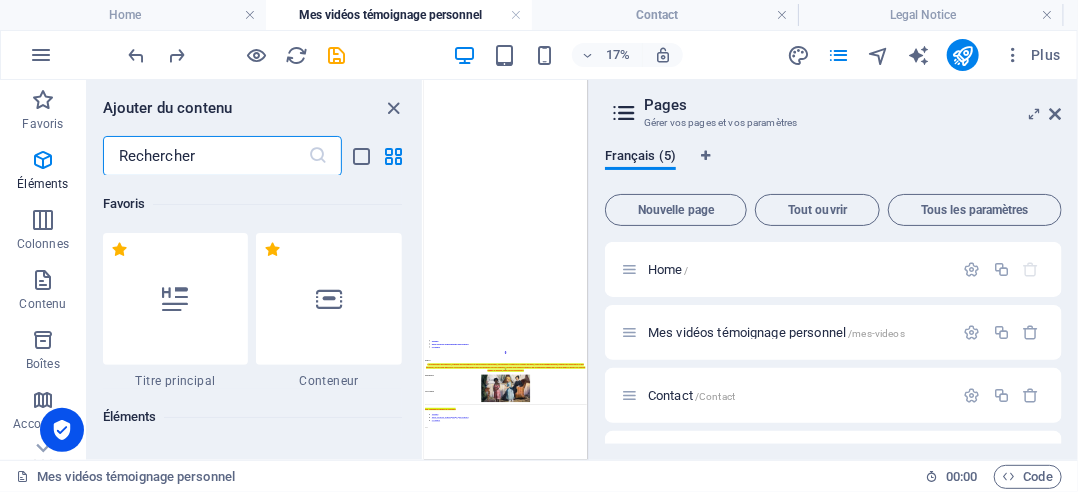 scroll, scrollTop: 212, scrollLeft: 0, axis: vertical 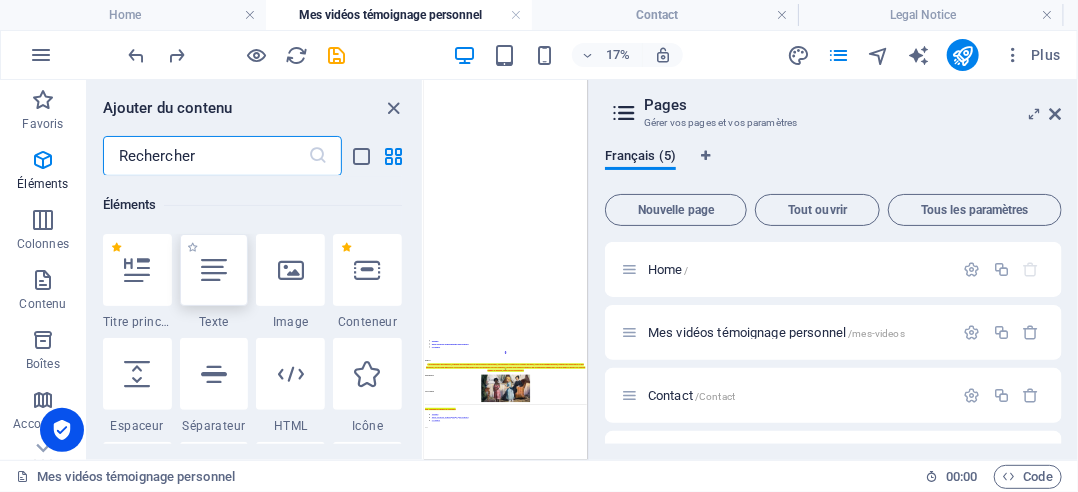 click at bounding box center (214, 270) 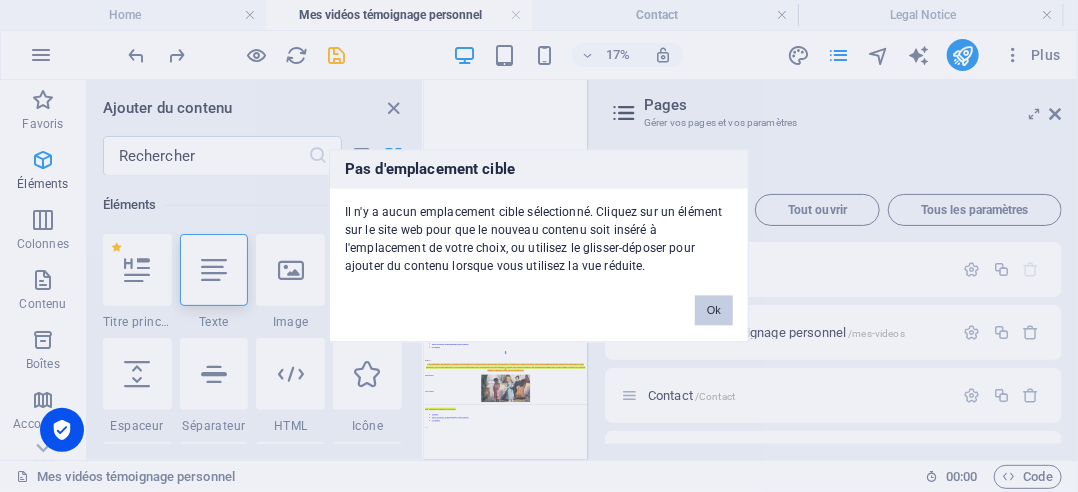 drag, startPoint x: 706, startPoint y: 302, endPoint x: 695, endPoint y: 308, distance: 12.529964 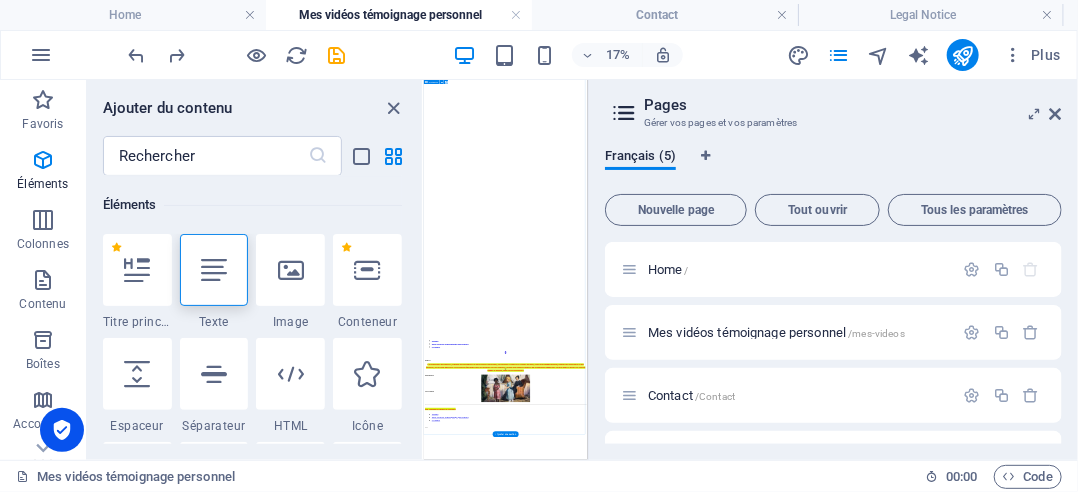 click on "Home Mes vidéos témoignage personnel Contact 0 Days 0 Minutes 0 Second s La renaissance des martyrs, symbole de résistance et de lutte contre l'oppression, est un appel à l'unité et à l'espoir. En effet, l'idée d'un monde meilleur, éloigné des souffrances et des épreuves, est un désir universel. Cela rappelle que même dans les moments les plus sombres, l'espoir peut jaillir et mener à un changement significatif. La lutte pour la justice est souvent longue et difficile, mais elle est essentielle ! Site  hébergé en dehors de l’Europe Home Mes vidéos témoignage personnel Contact" at bounding box center (910, 3117) 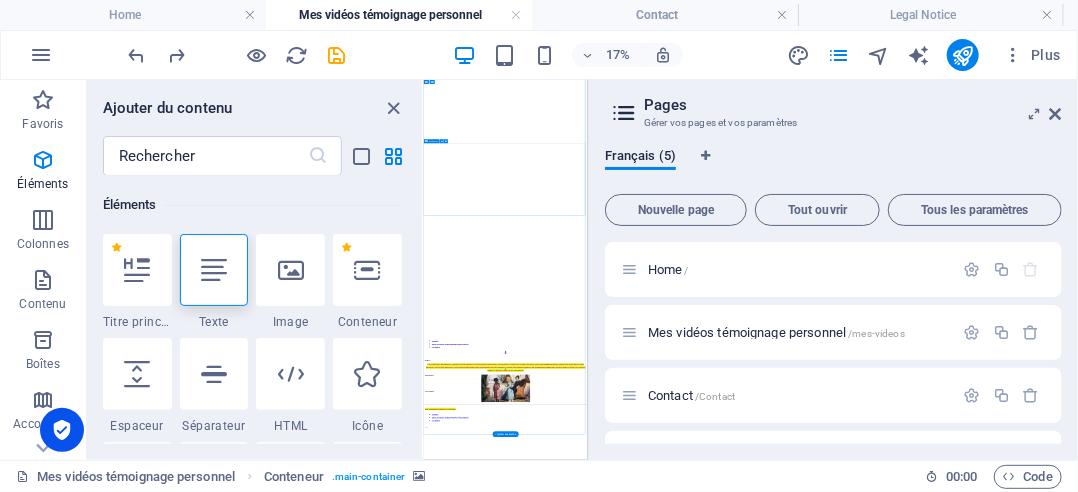 click at bounding box center (910, 2360) 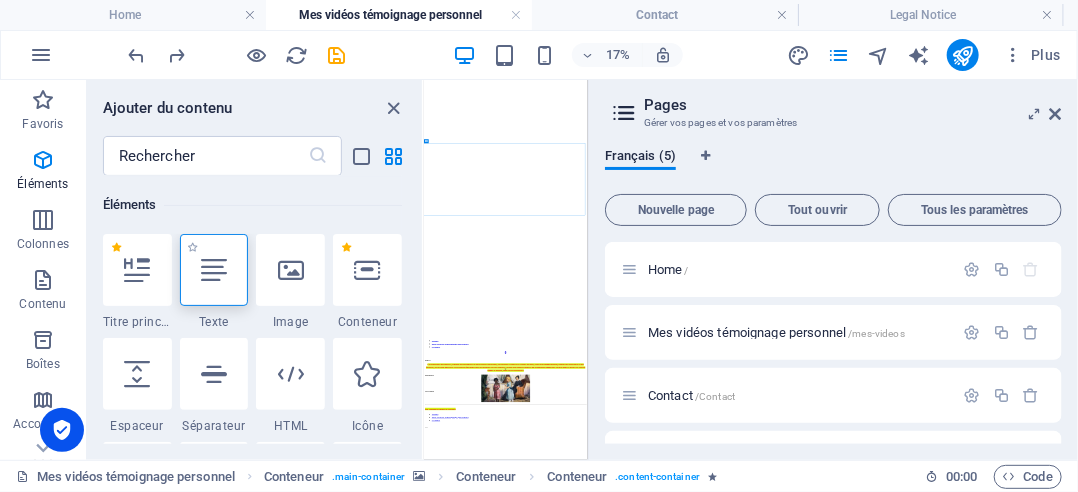 click at bounding box center (214, 270) 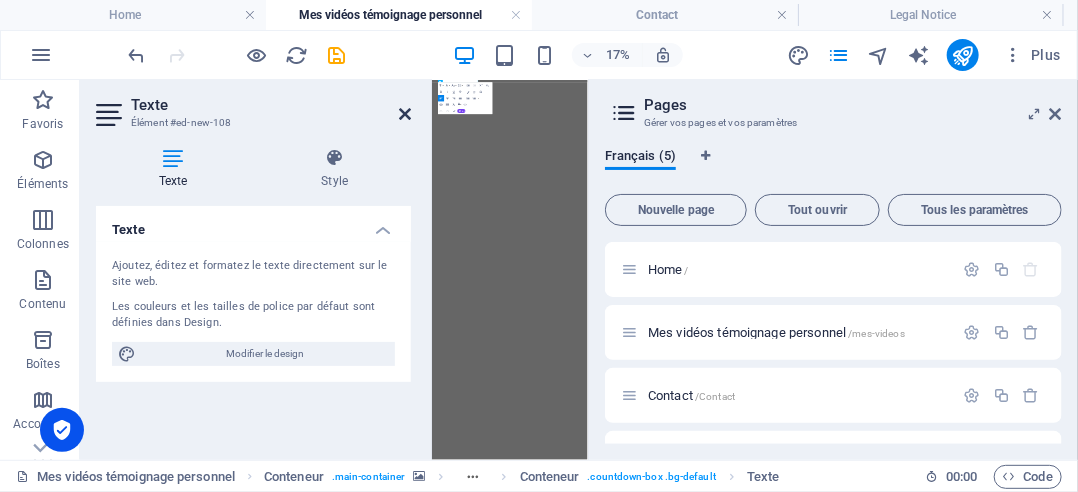 drag, startPoint x: 404, startPoint y: 108, endPoint x: 648, endPoint y: 60, distance: 248.6765 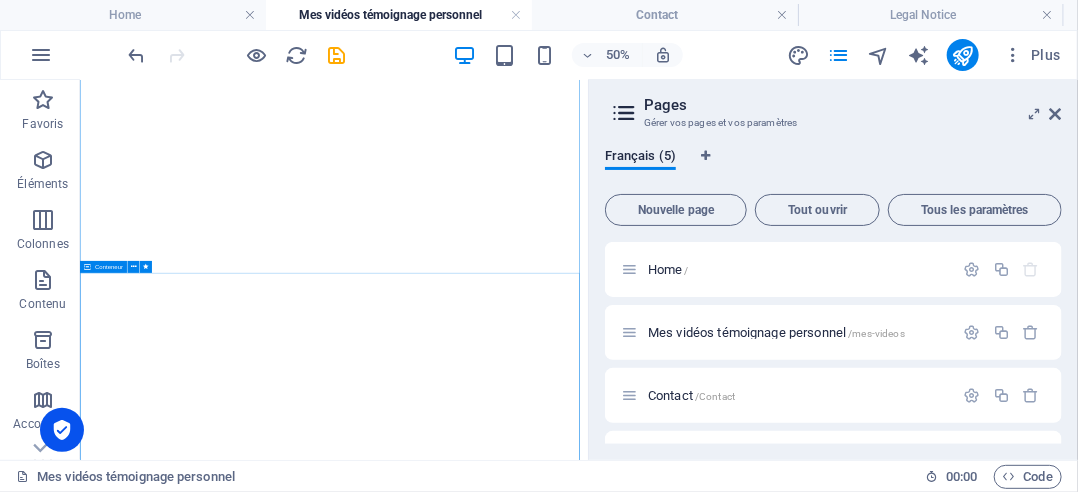 scroll, scrollTop: 0, scrollLeft: 0, axis: both 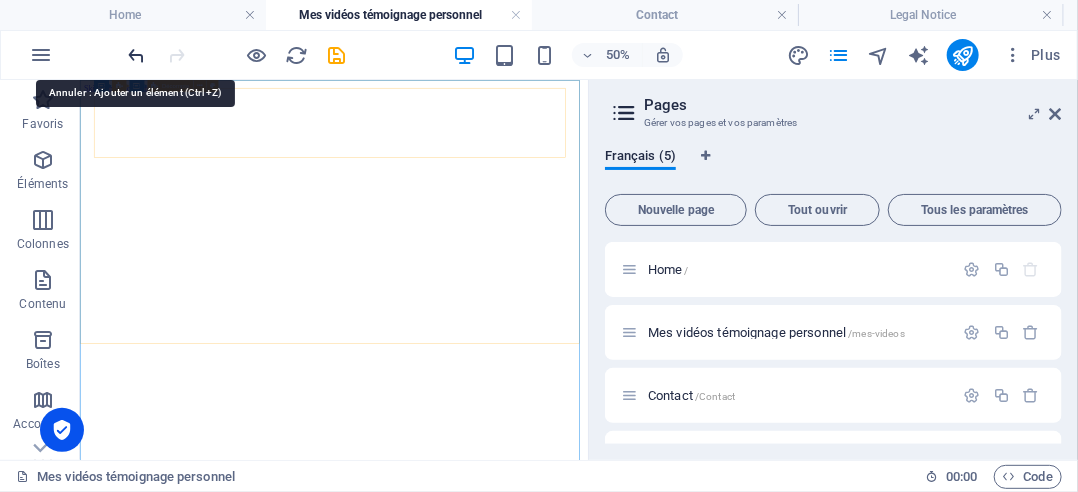 click at bounding box center [137, 55] 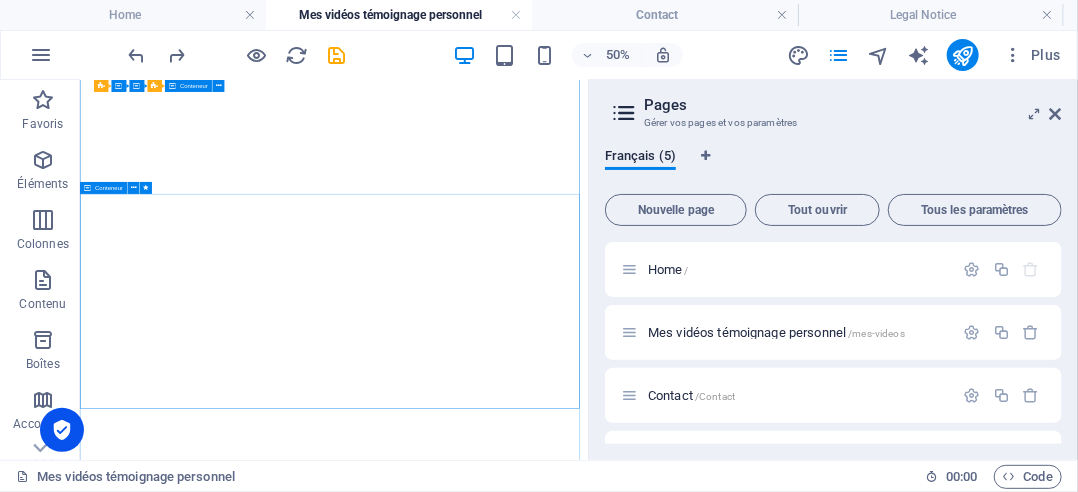 scroll, scrollTop: 300, scrollLeft: 0, axis: vertical 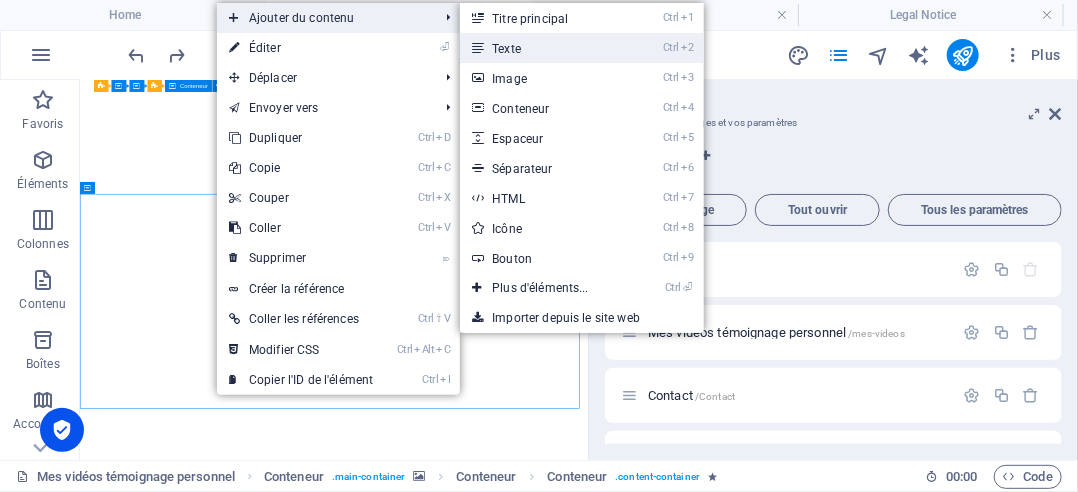 click on "Ctrl 2  Texte" at bounding box center (544, 48) 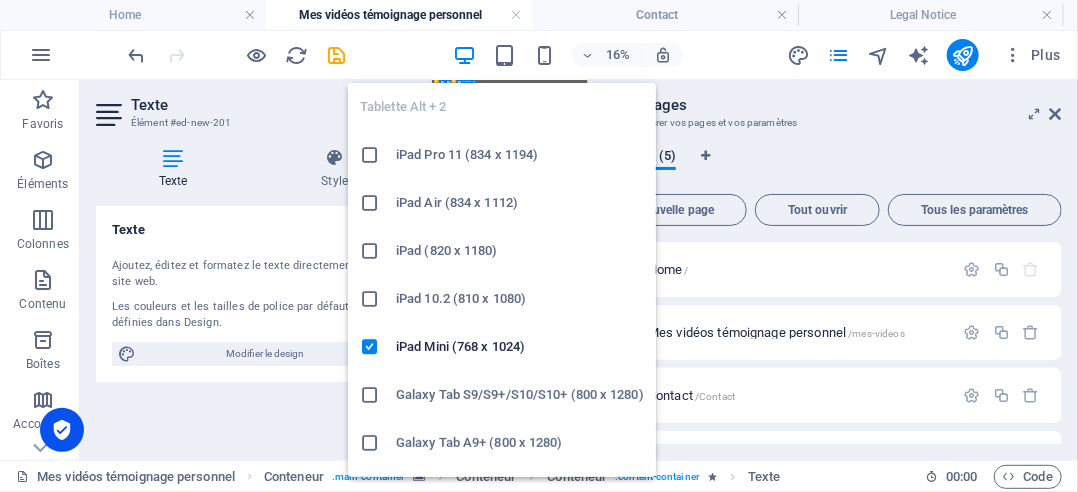 scroll, scrollTop: 190, scrollLeft: 0, axis: vertical 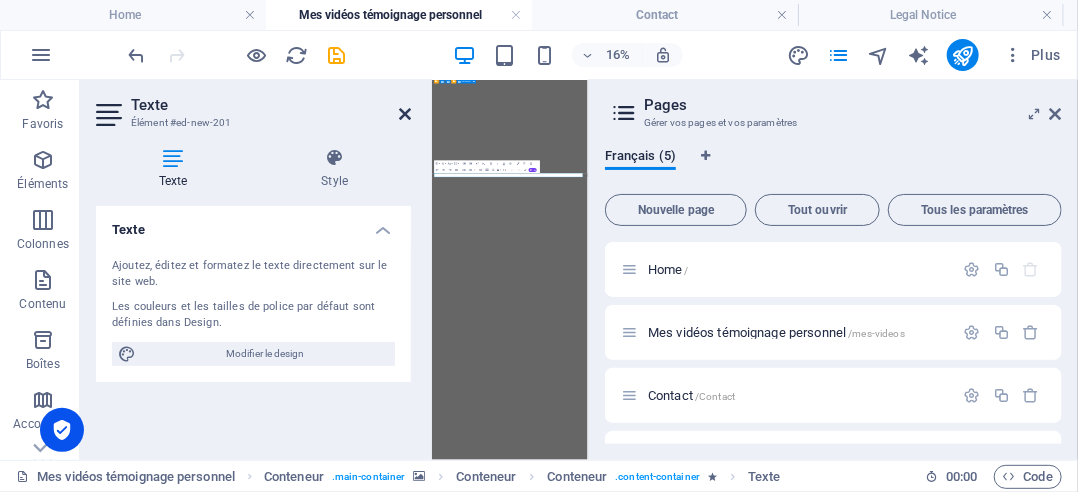 click at bounding box center (405, 114) 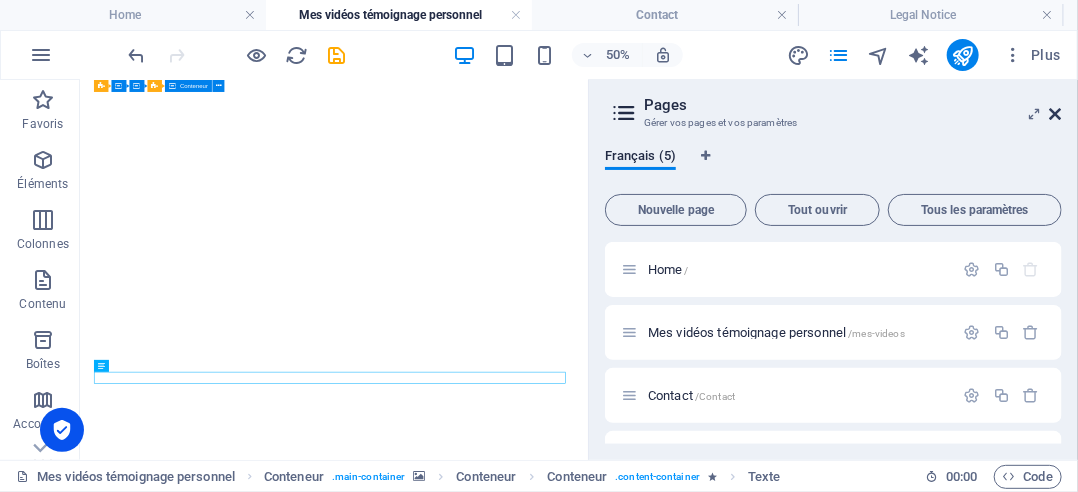 drag, startPoint x: 1051, startPoint y: 112, endPoint x: 622, endPoint y: 208, distance: 439.61005 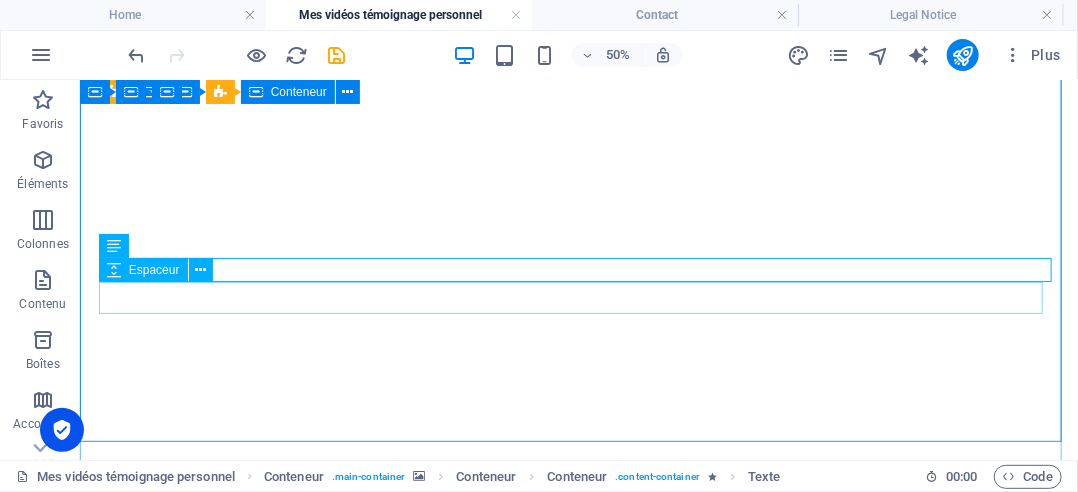 scroll, scrollTop: 596, scrollLeft: 0, axis: vertical 